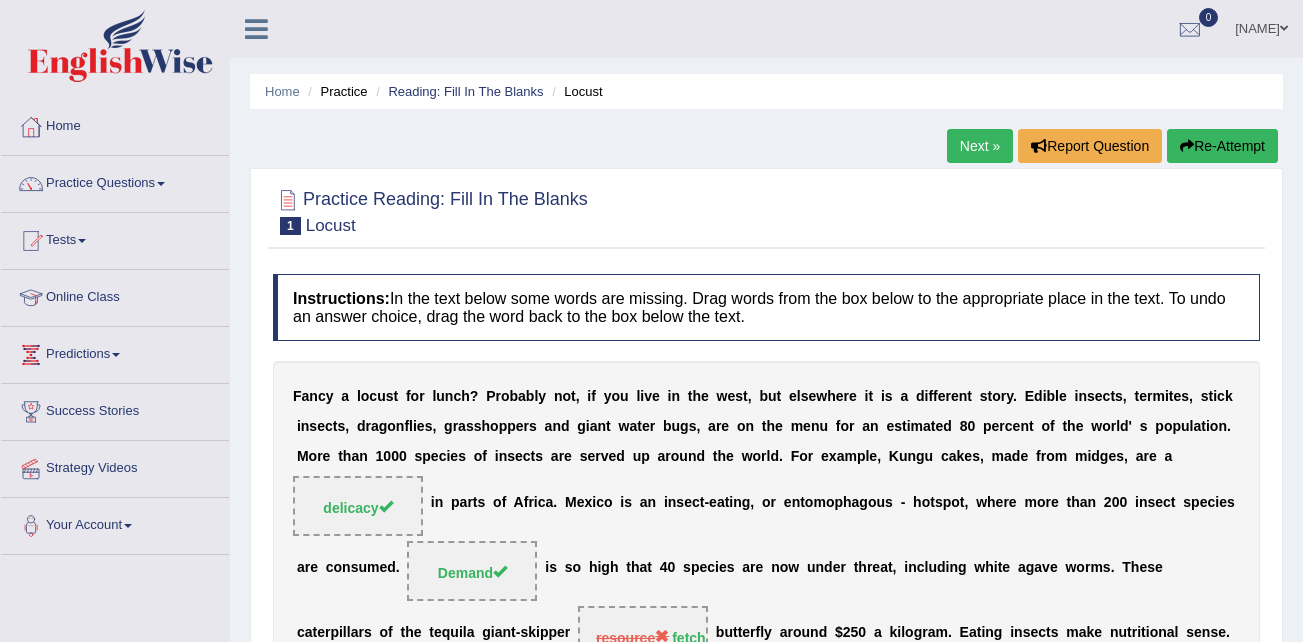 scroll, scrollTop: 24, scrollLeft: 0, axis: vertical 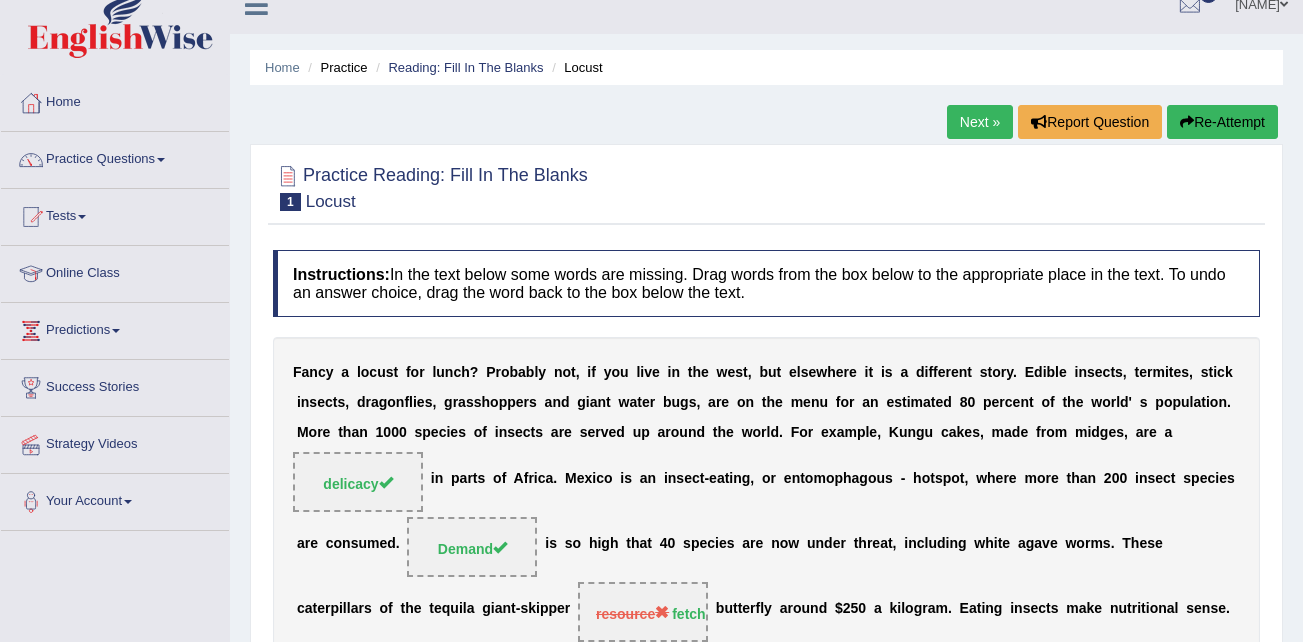 click on "Next »" at bounding box center [980, 122] 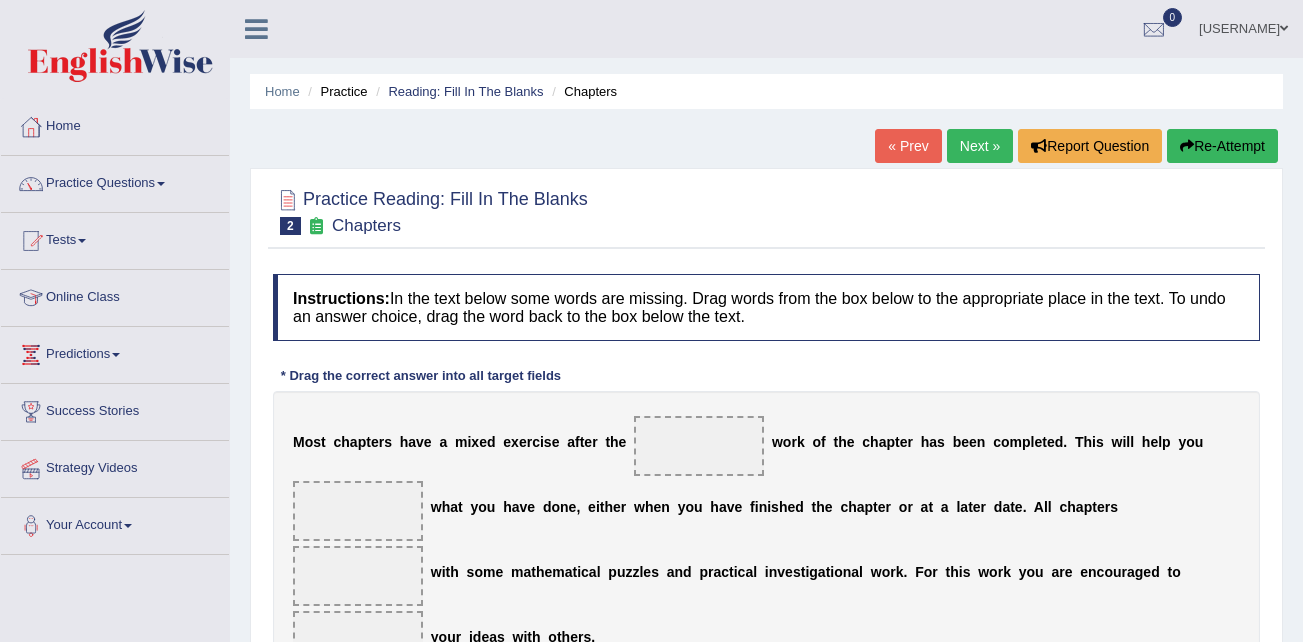 scroll, scrollTop: 200, scrollLeft: 0, axis: vertical 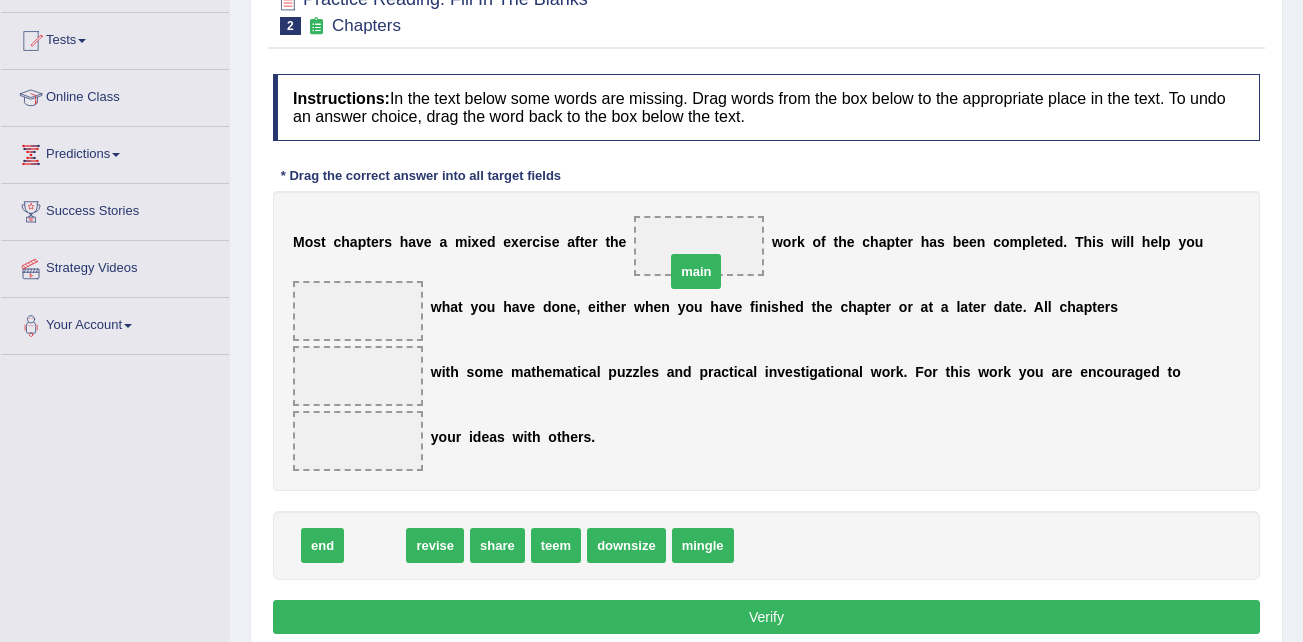 drag, startPoint x: 372, startPoint y: 515, endPoint x: 687, endPoint y: 241, distance: 417.4937 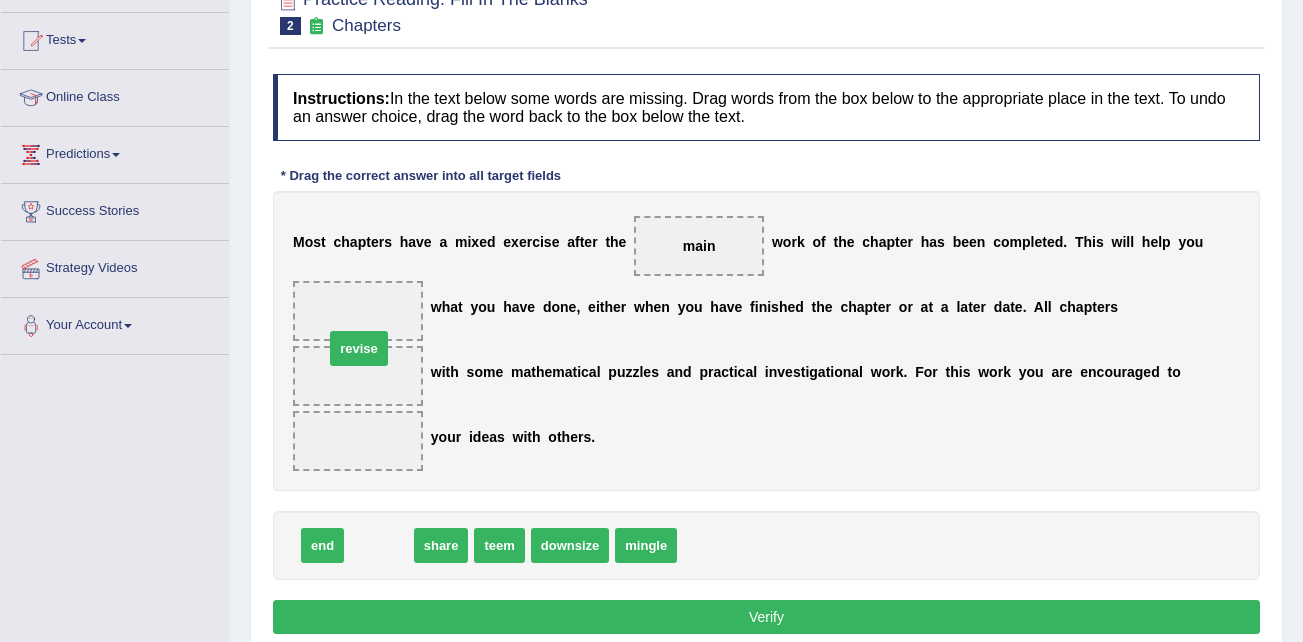 drag, startPoint x: 383, startPoint y: 516, endPoint x: 363, endPoint y: 319, distance: 198.01262 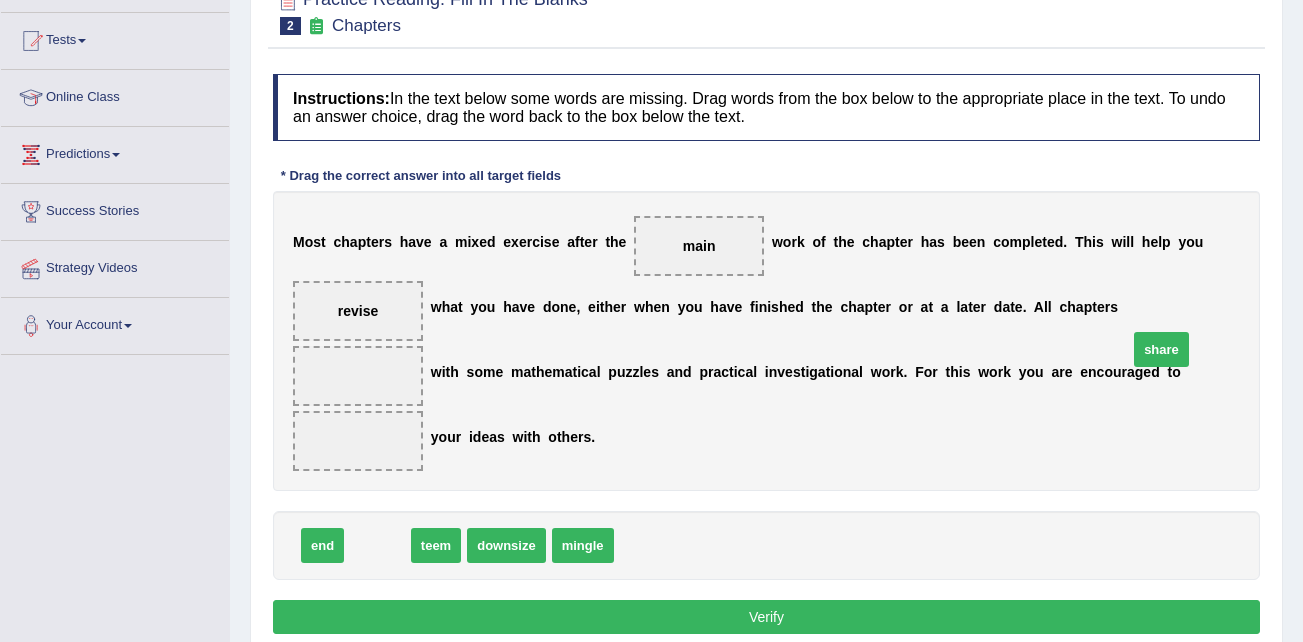 drag, startPoint x: 371, startPoint y: 511, endPoint x: 1155, endPoint y: 315, distance: 808.1287 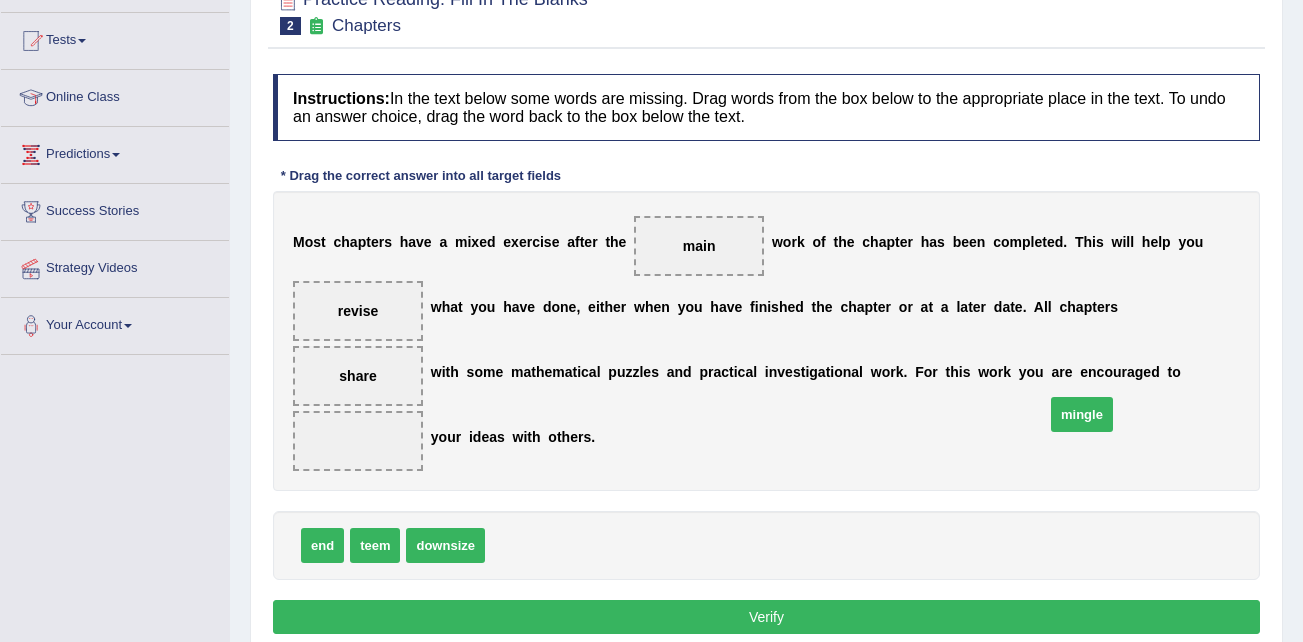 drag, startPoint x: 508, startPoint y: 505, endPoint x: 1065, endPoint y: 373, distance: 572.4273 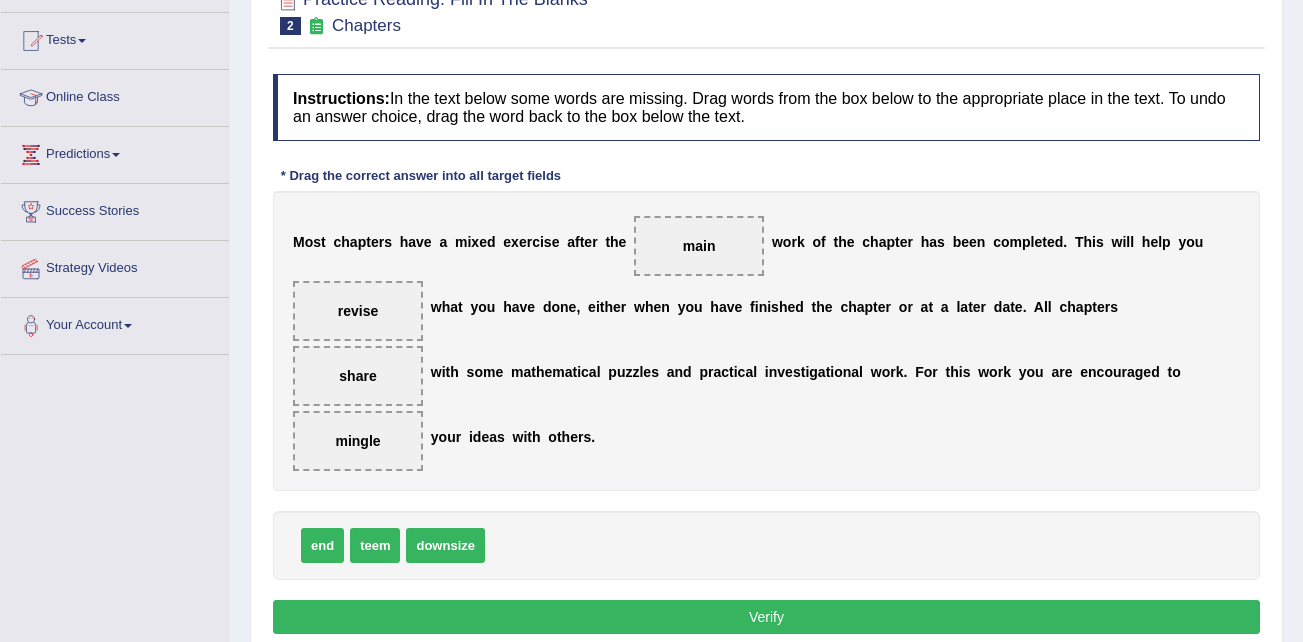 click on "Verify" at bounding box center [766, 617] 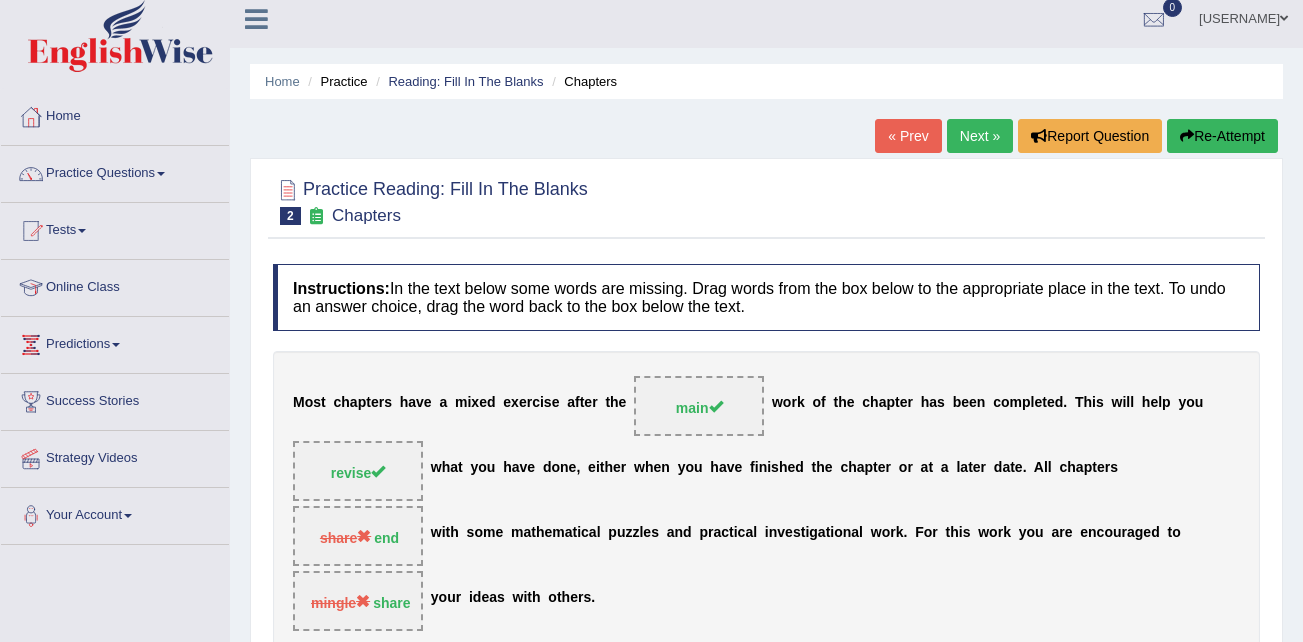 scroll, scrollTop: 0, scrollLeft: 0, axis: both 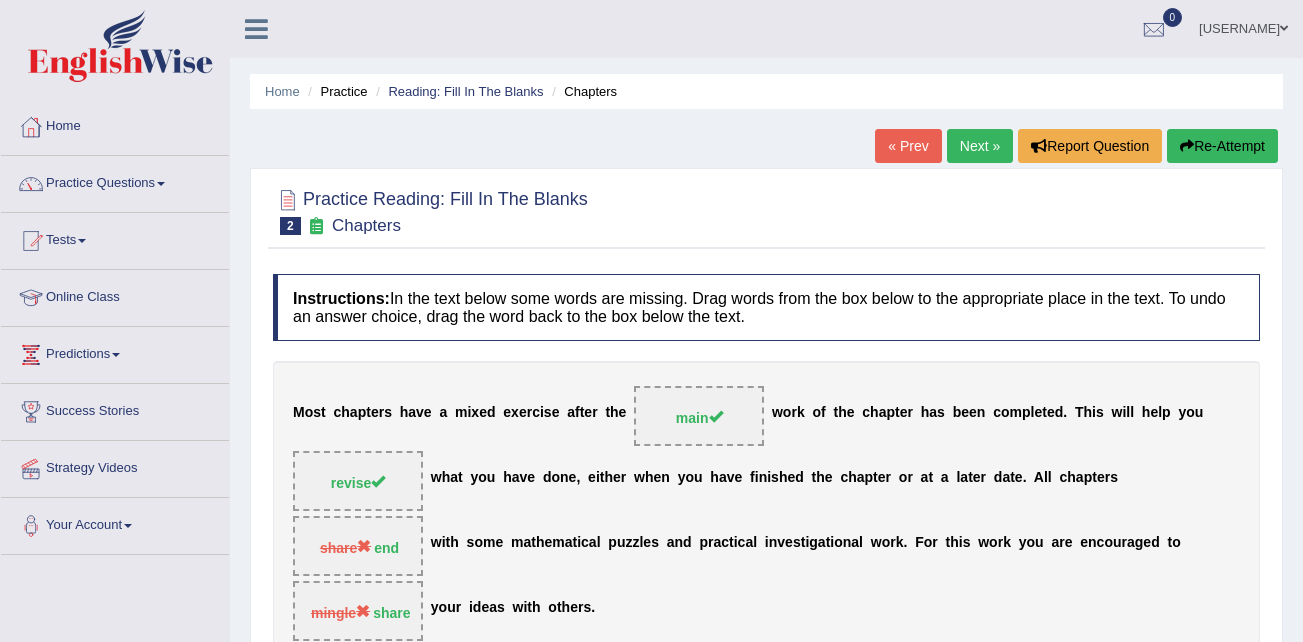 click on "Next »" at bounding box center (980, 146) 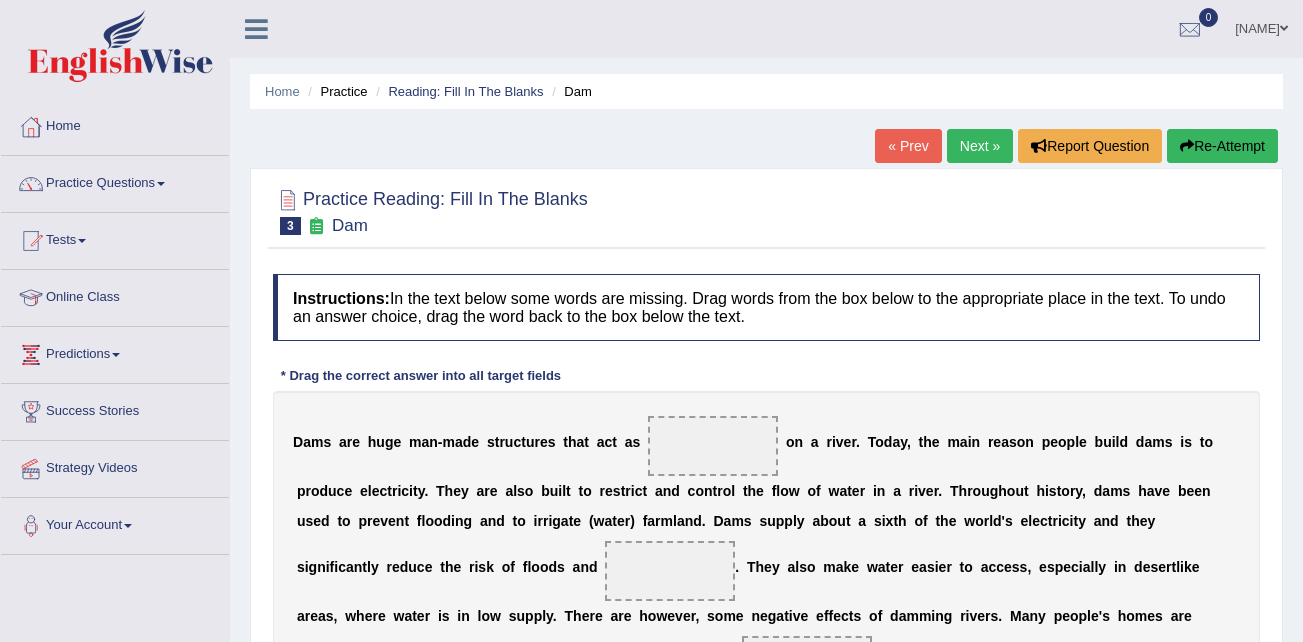 scroll, scrollTop: 0, scrollLeft: 0, axis: both 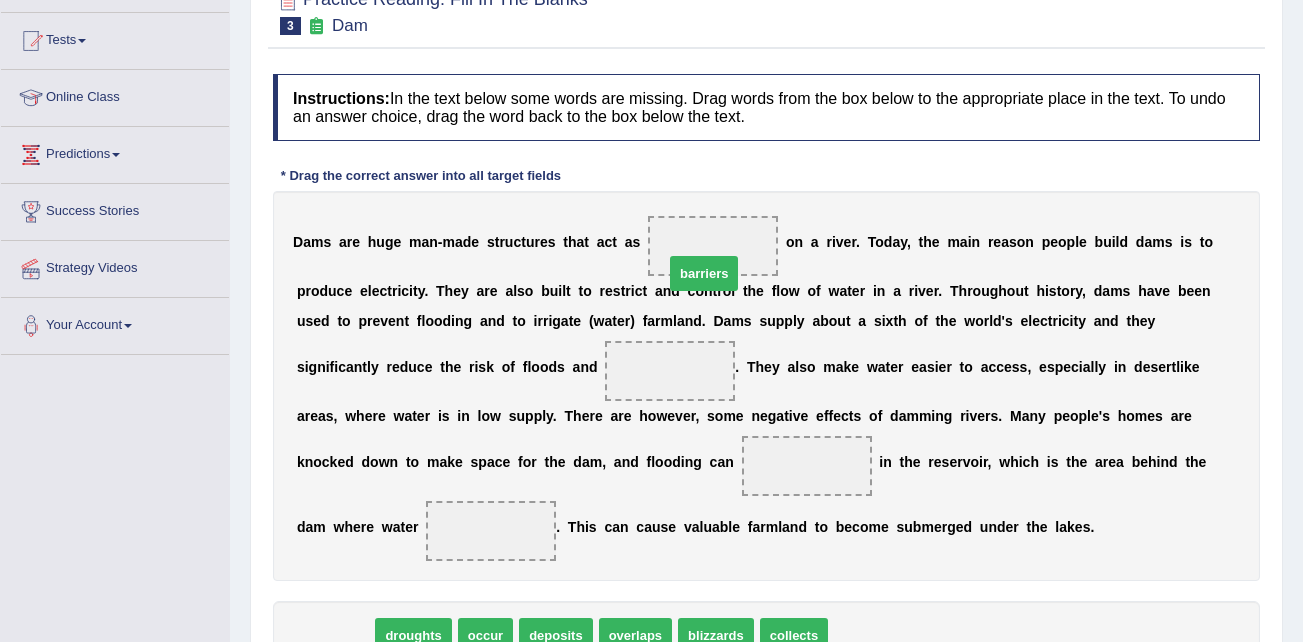 drag, startPoint x: 327, startPoint y: 605, endPoint x: 691, endPoint y: 246, distance: 511.25043 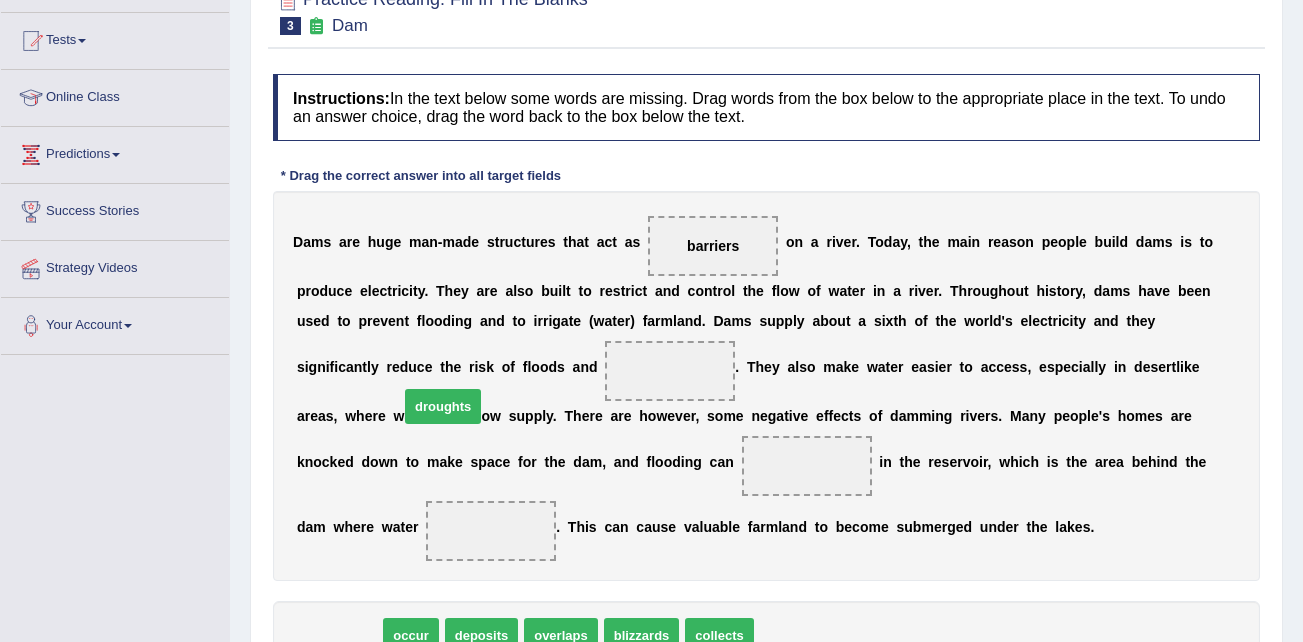 drag, startPoint x: 344, startPoint y: 590, endPoint x: 445, endPoint y: 368, distance: 243.89546 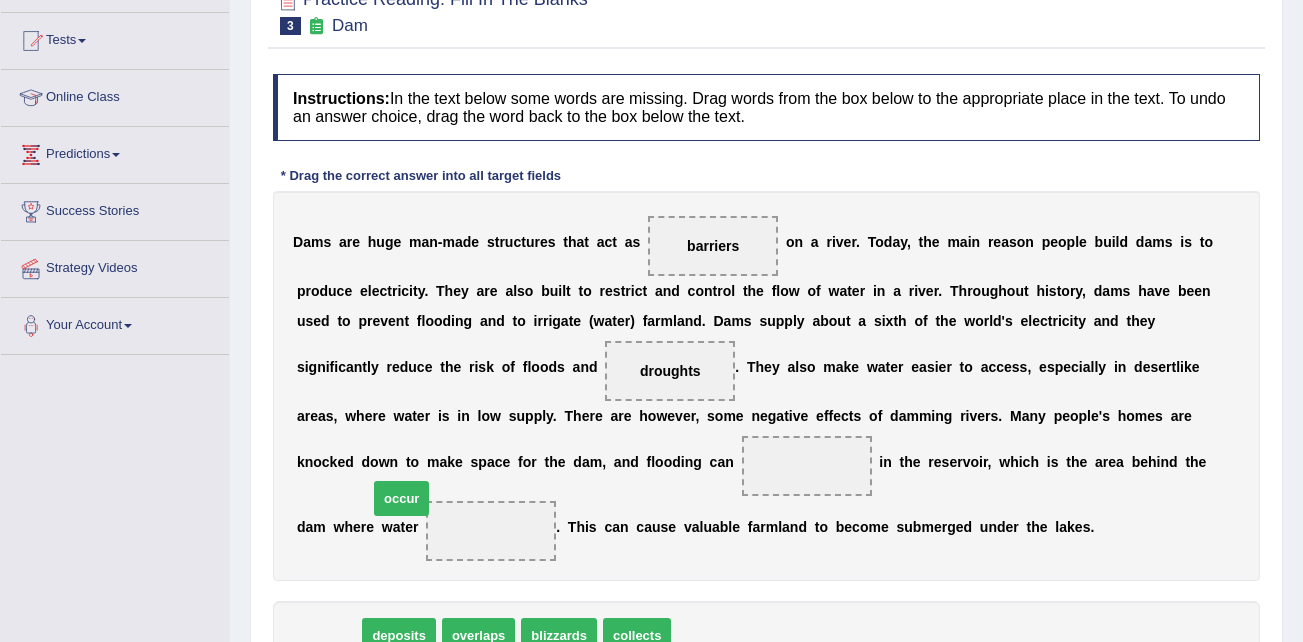 drag, startPoint x: 332, startPoint y: 595, endPoint x: 405, endPoint y: 458, distance: 155.2353 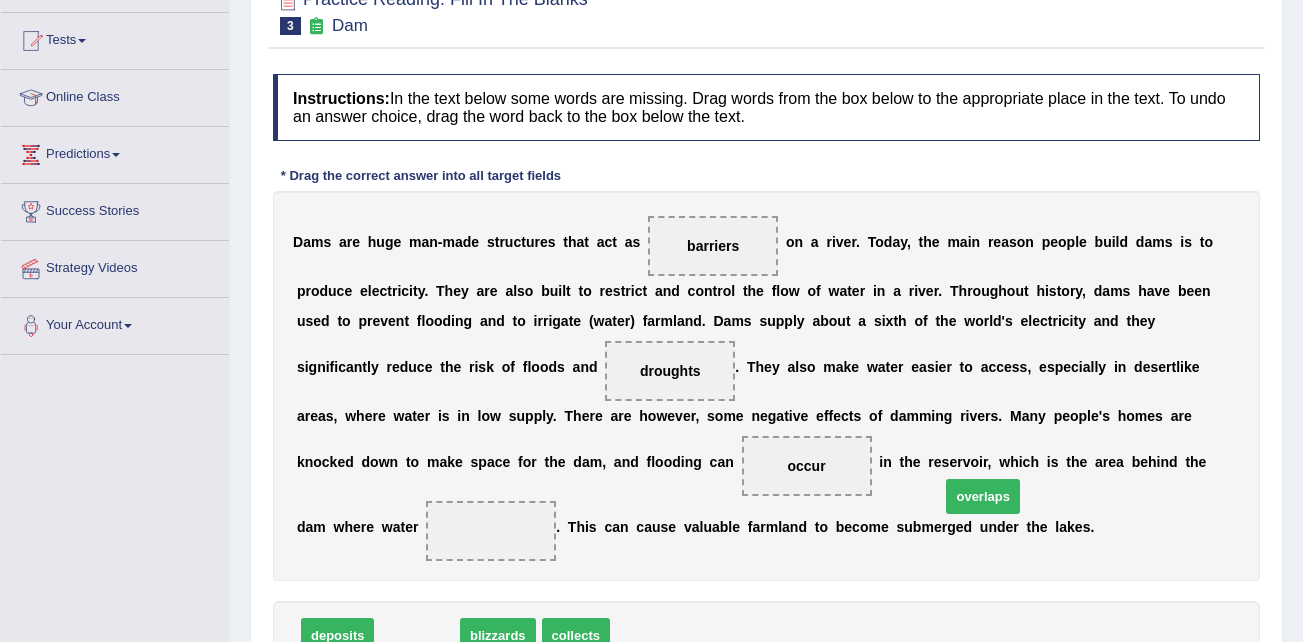 drag, startPoint x: 426, startPoint y: 609, endPoint x: 992, endPoint y: 470, distance: 582.8182 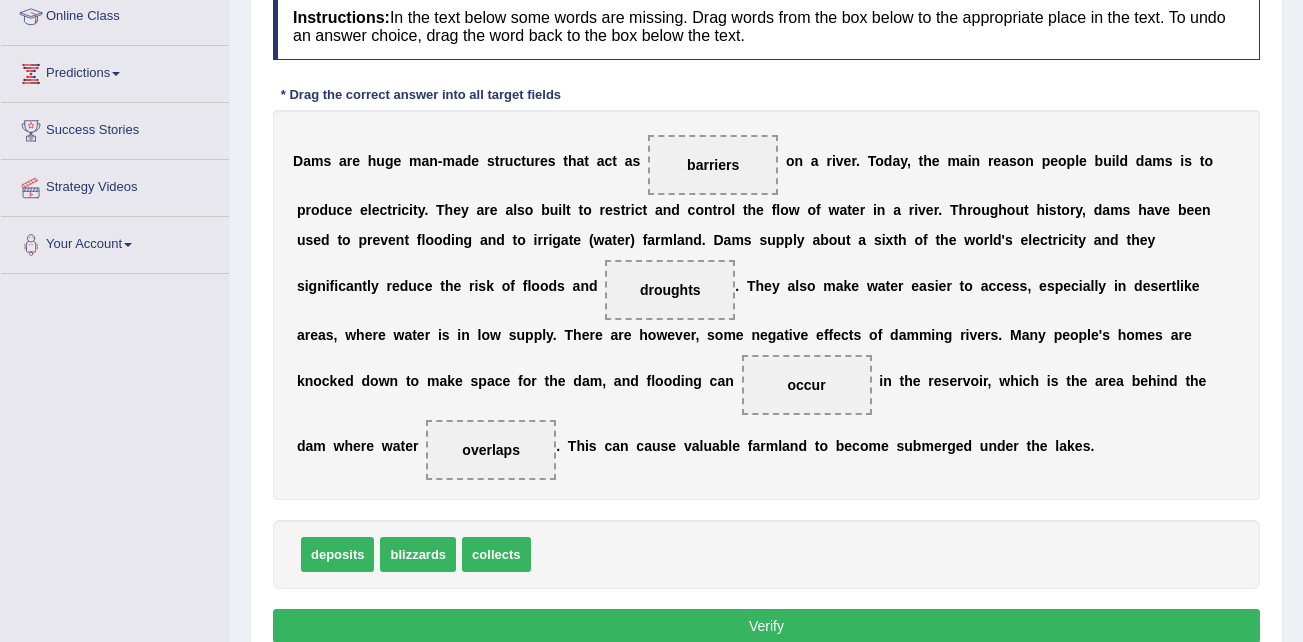 scroll, scrollTop: 400, scrollLeft: 0, axis: vertical 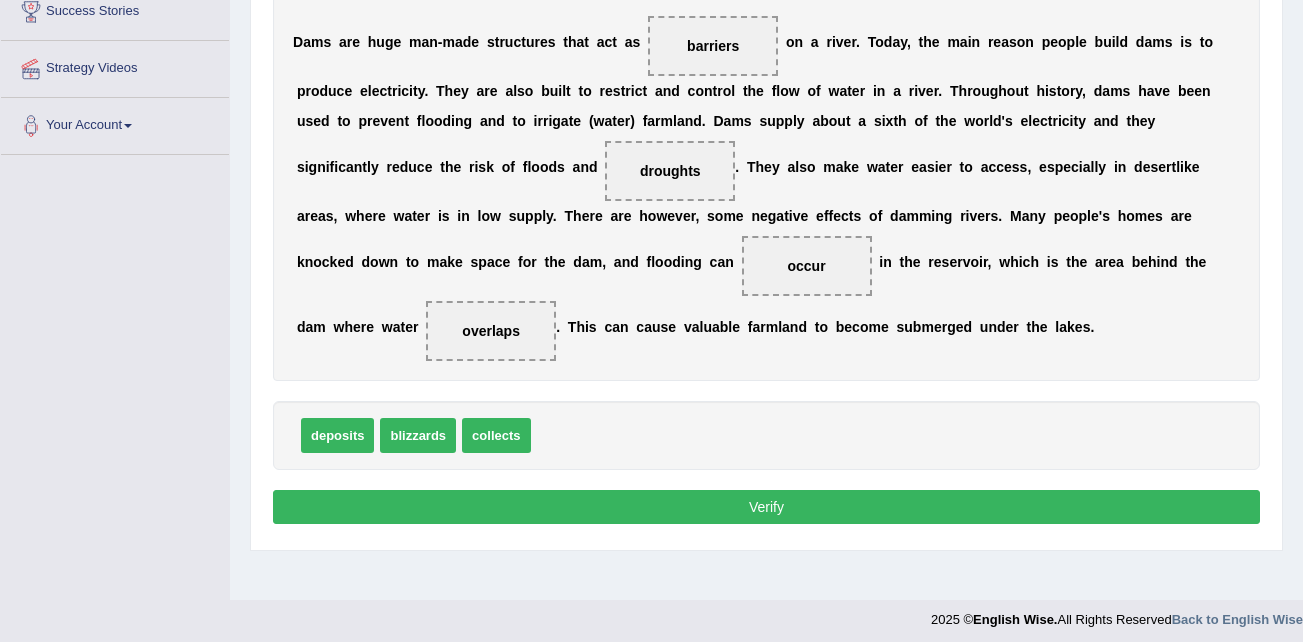 click on "Verify" at bounding box center [766, 507] 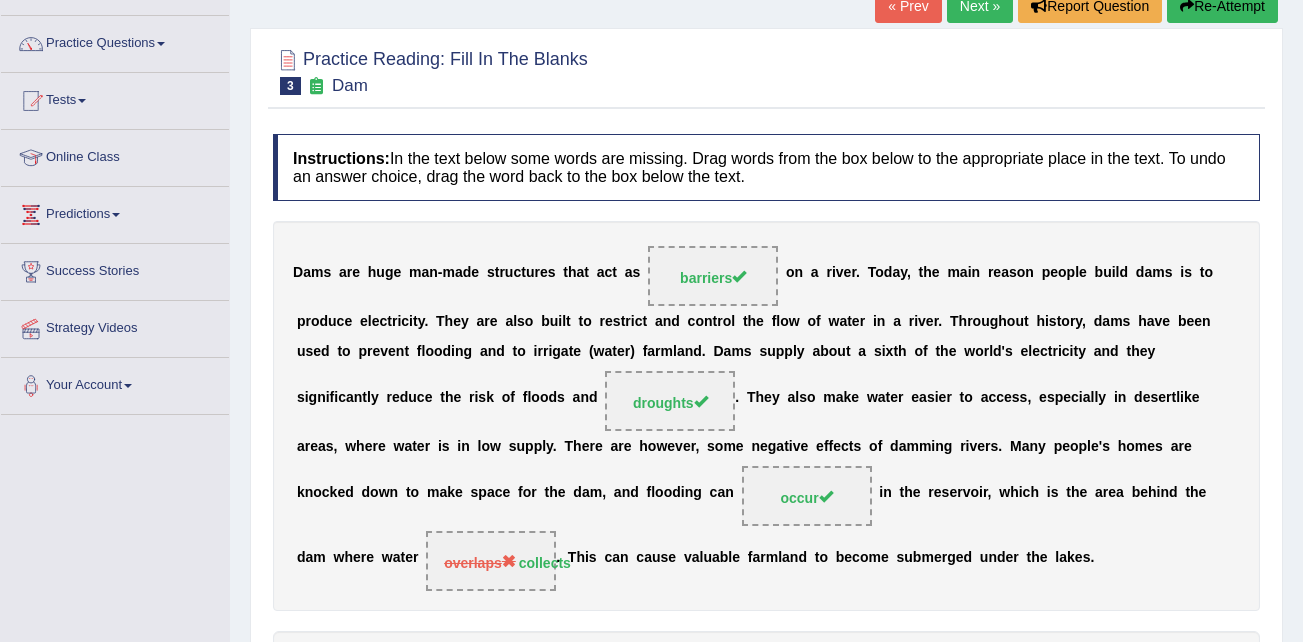 scroll, scrollTop: 100, scrollLeft: 0, axis: vertical 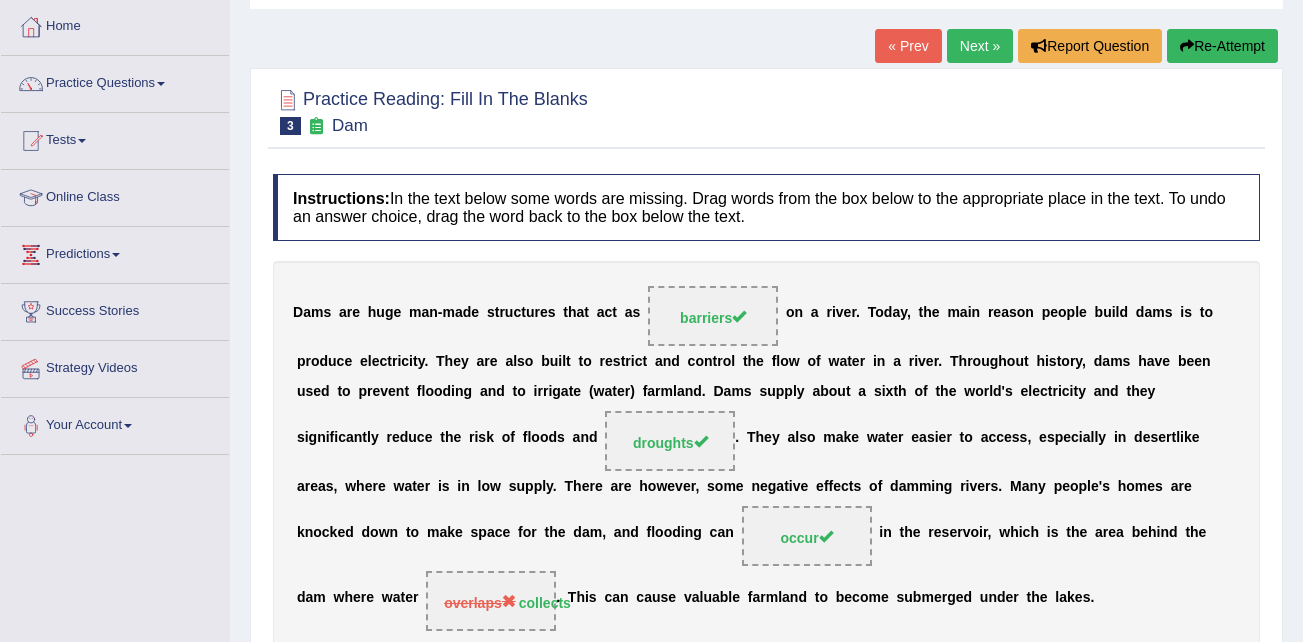 click on "Next »" at bounding box center [980, 46] 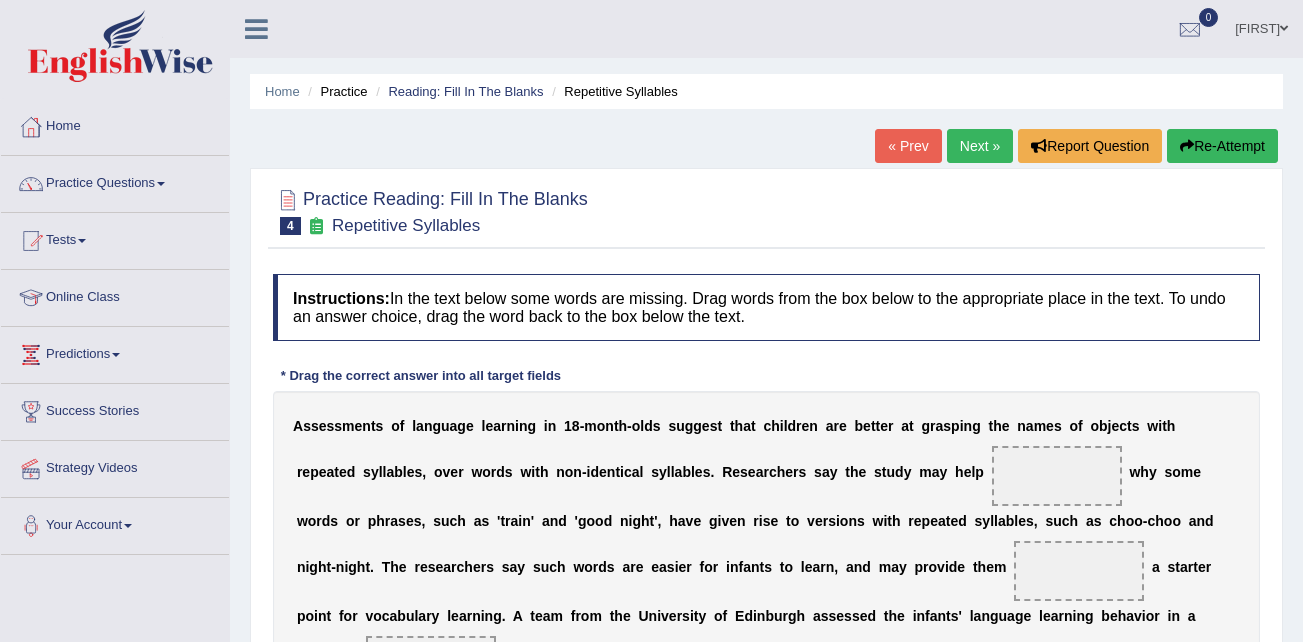 scroll, scrollTop: 0, scrollLeft: 0, axis: both 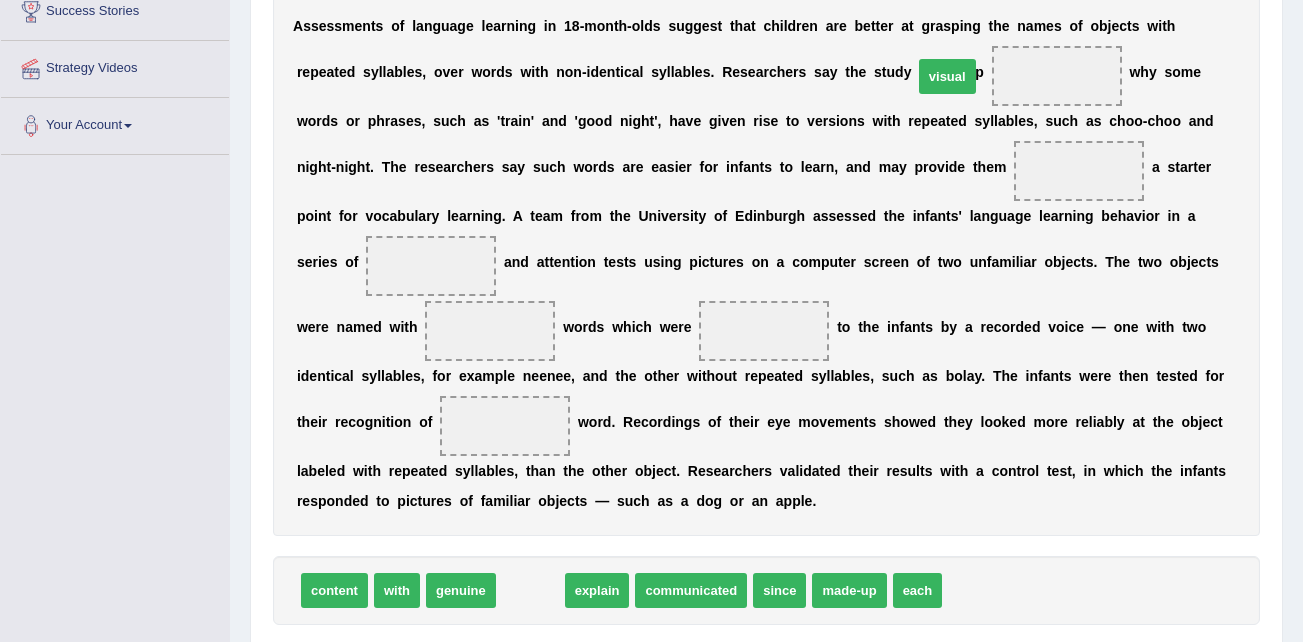 drag, startPoint x: 525, startPoint y: 604, endPoint x: 942, endPoint y: 90, distance: 661.8799 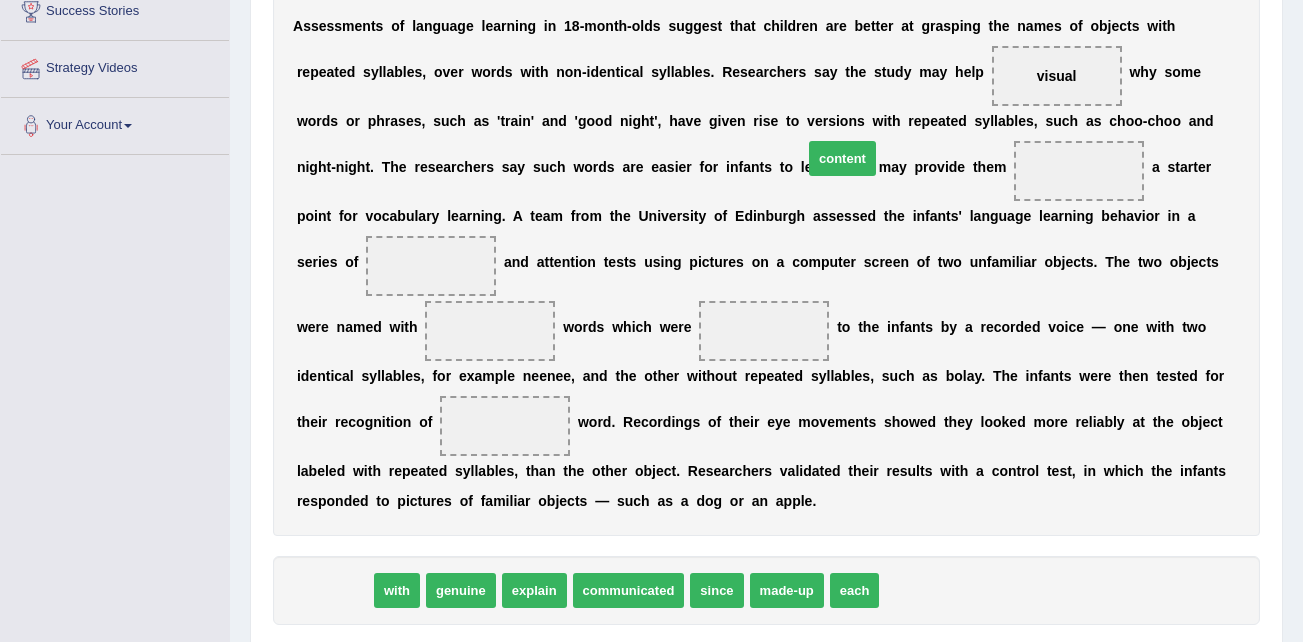 drag, startPoint x: 344, startPoint y: 592, endPoint x: 852, endPoint y: 160, distance: 666.8493 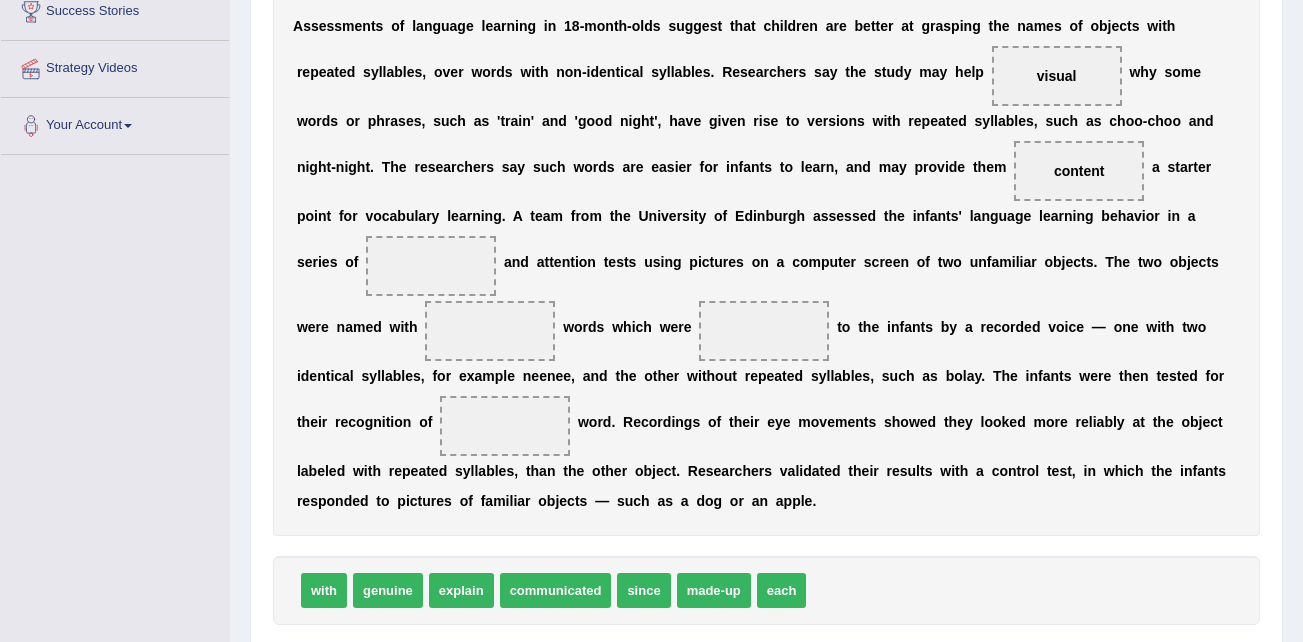 drag, startPoint x: 926, startPoint y: 84, endPoint x: 956, endPoint y: 93, distance: 31.320919 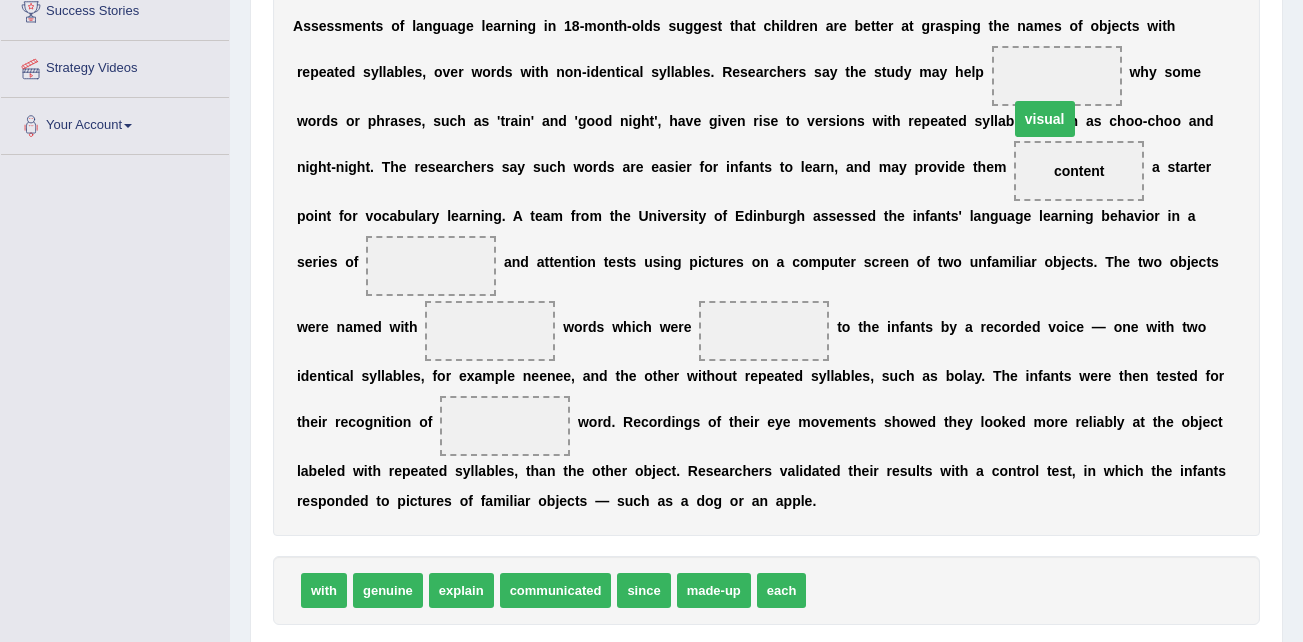 drag, startPoint x: 949, startPoint y: 72, endPoint x: 925, endPoint y: 141, distance: 73.05477 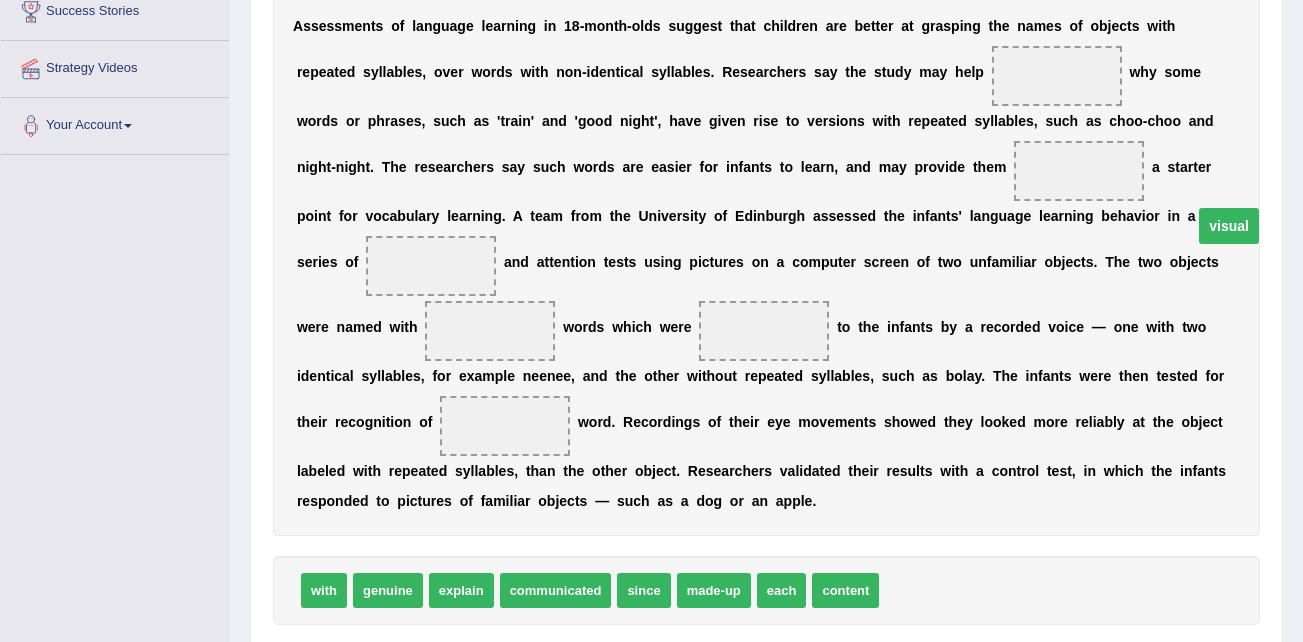 drag, startPoint x: 850, startPoint y: 167, endPoint x: 1005, endPoint y: 222, distance: 164.46884 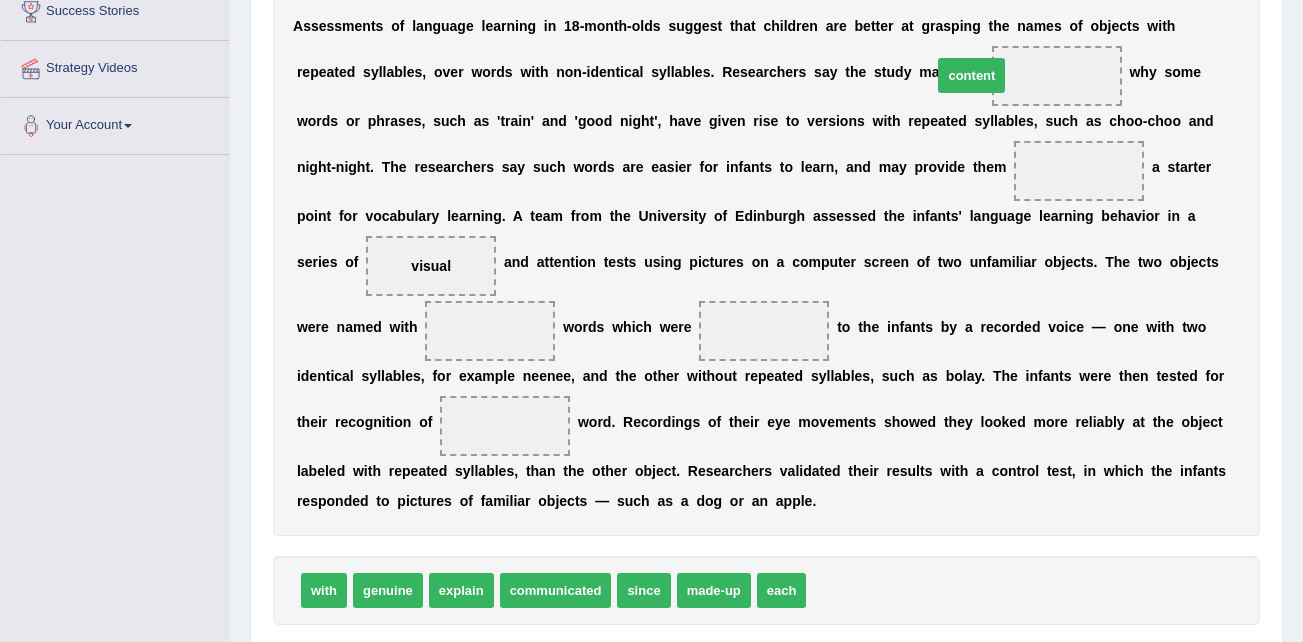 drag, startPoint x: 843, startPoint y: 596, endPoint x: 969, endPoint y: 81, distance: 530.1896 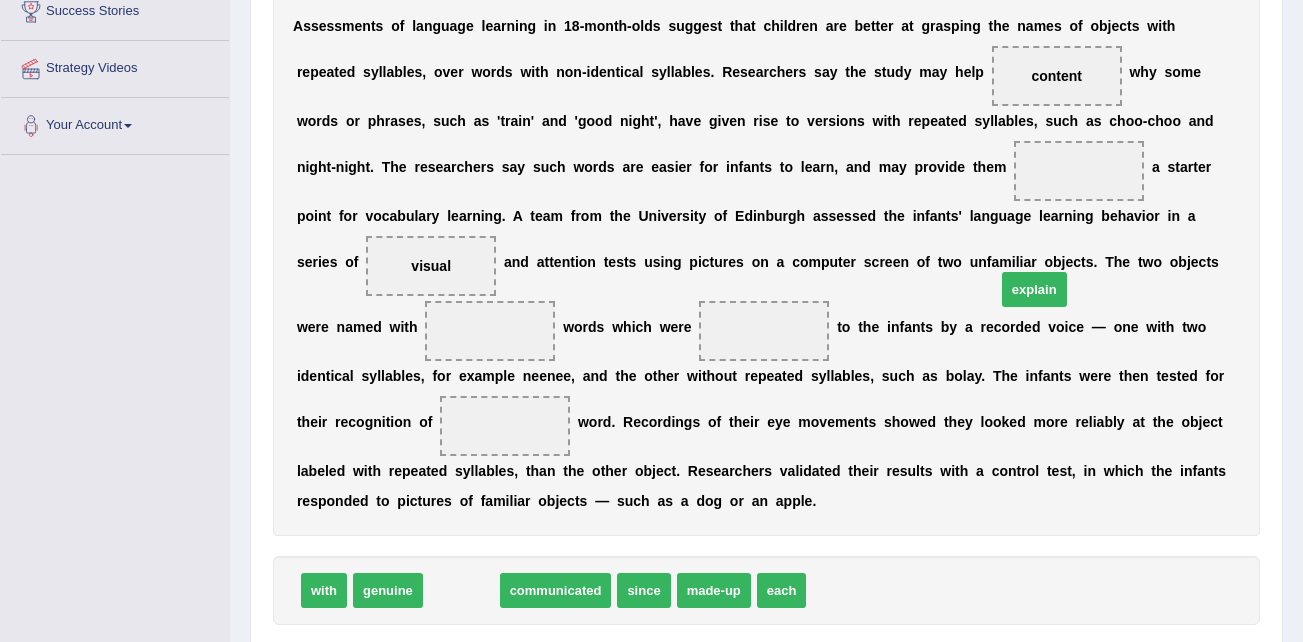 drag, startPoint x: 456, startPoint y: 593, endPoint x: 1029, endPoint y: 292, distance: 647.24805 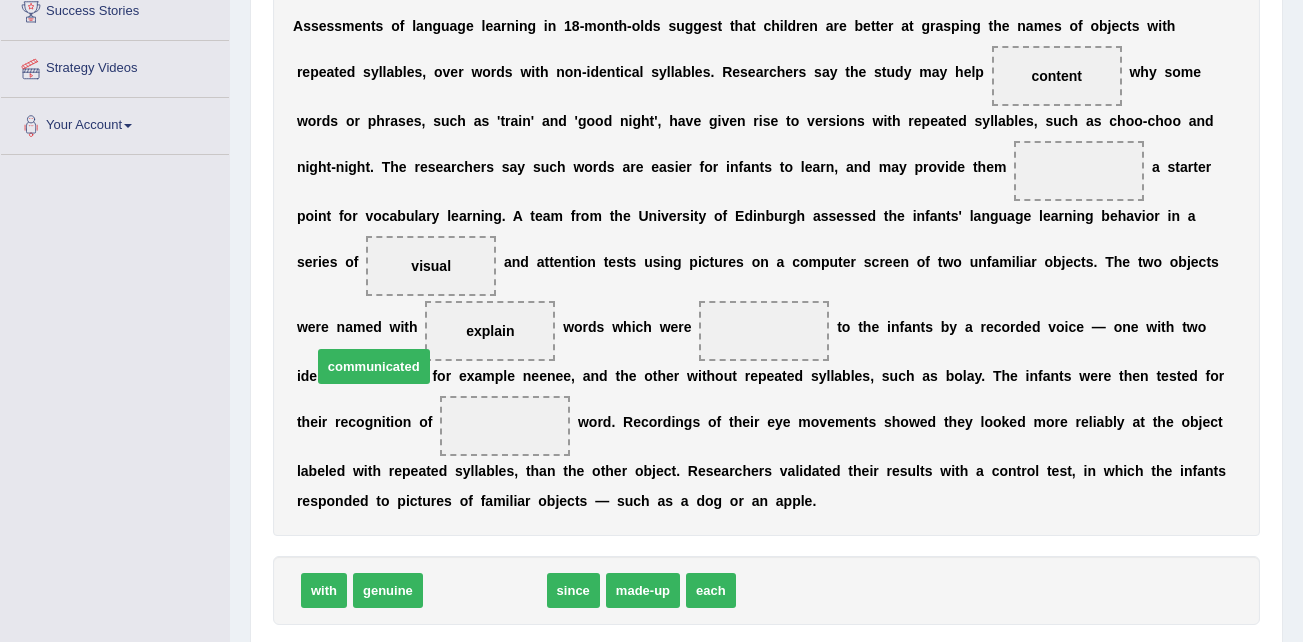 drag, startPoint x: 476, startPoint y: 590, endPoint x: 365, endPoint y: 366, distance: 249.994 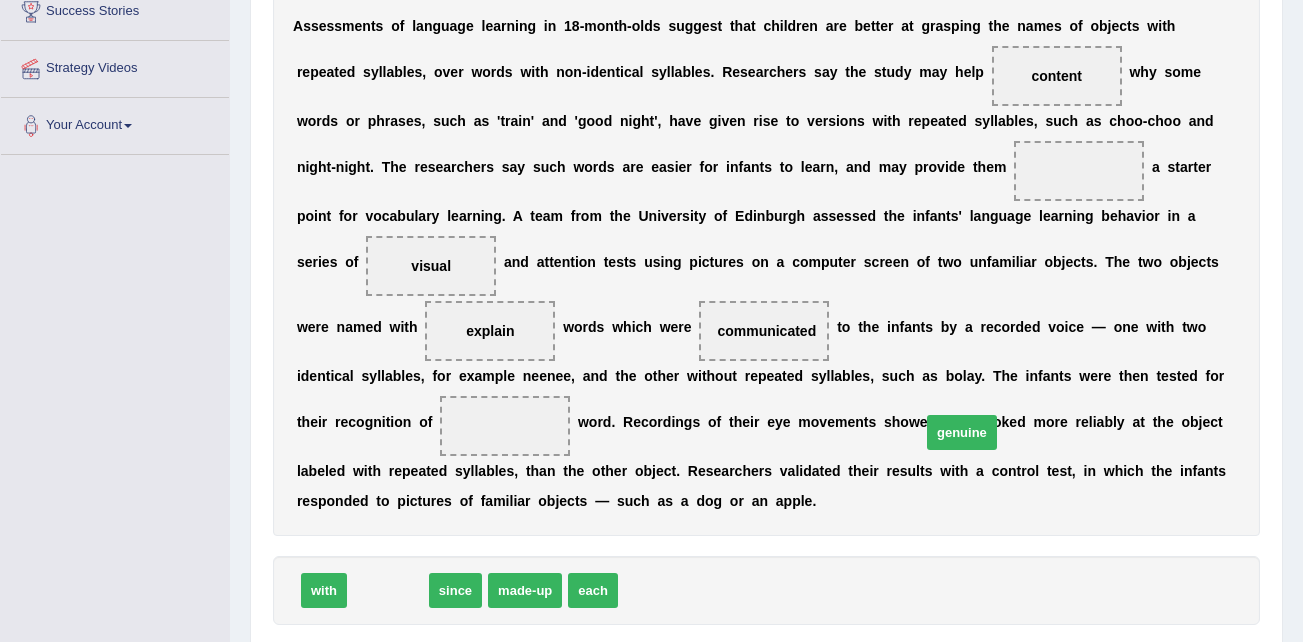 drag, startPoint x: 395, startPoint y: 599, endPoint x: 969, endPoint y: 441, distance: 595.34863 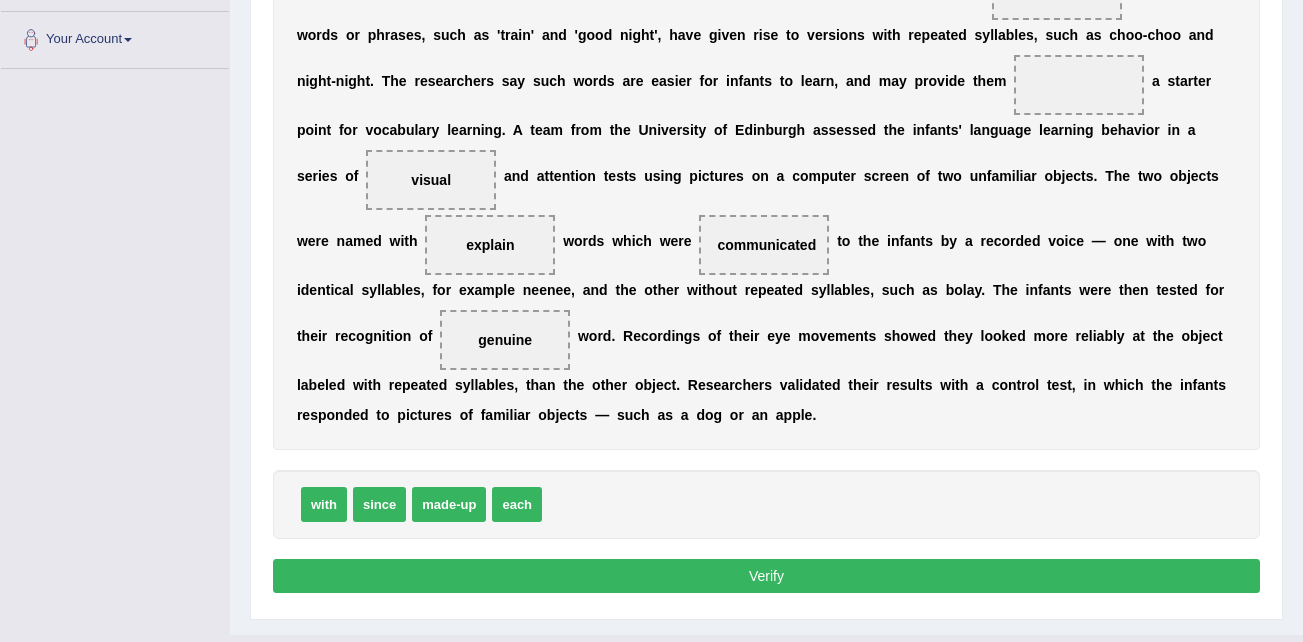 scroll, scrollTop: 400, scrollLeft: 0, axis: vertical 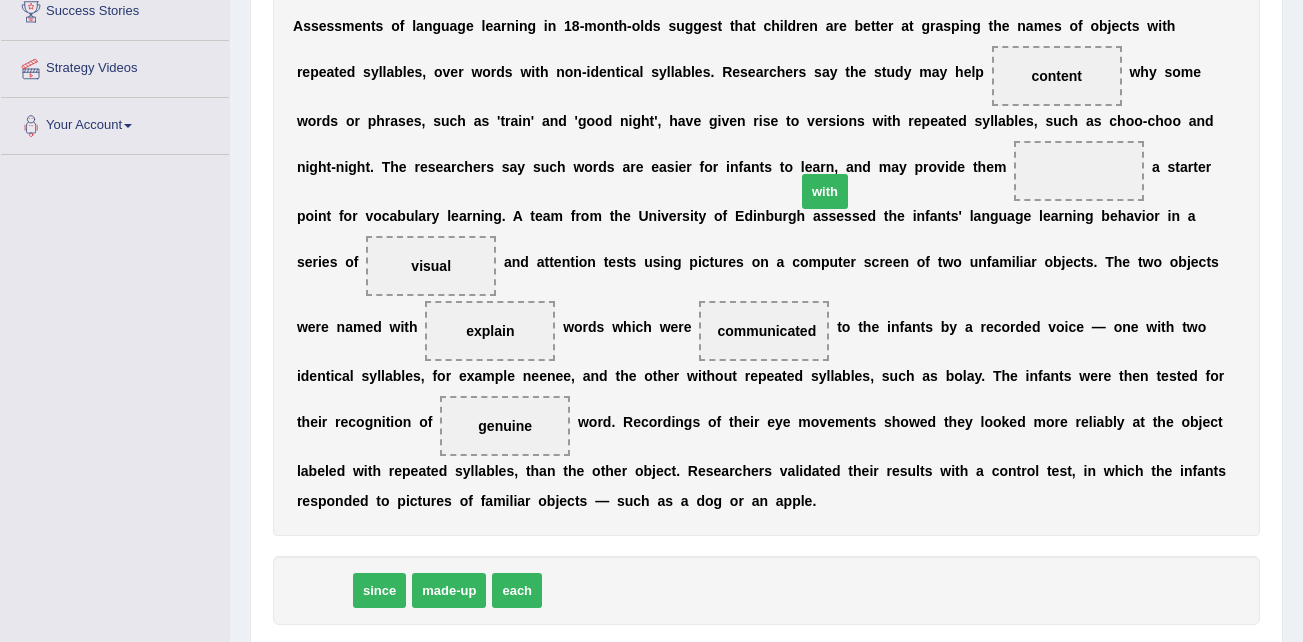 drag, startPoint x: 317, startPoint y: 595, endPoint x: 822, endPoint y: 179, distance: 654.279 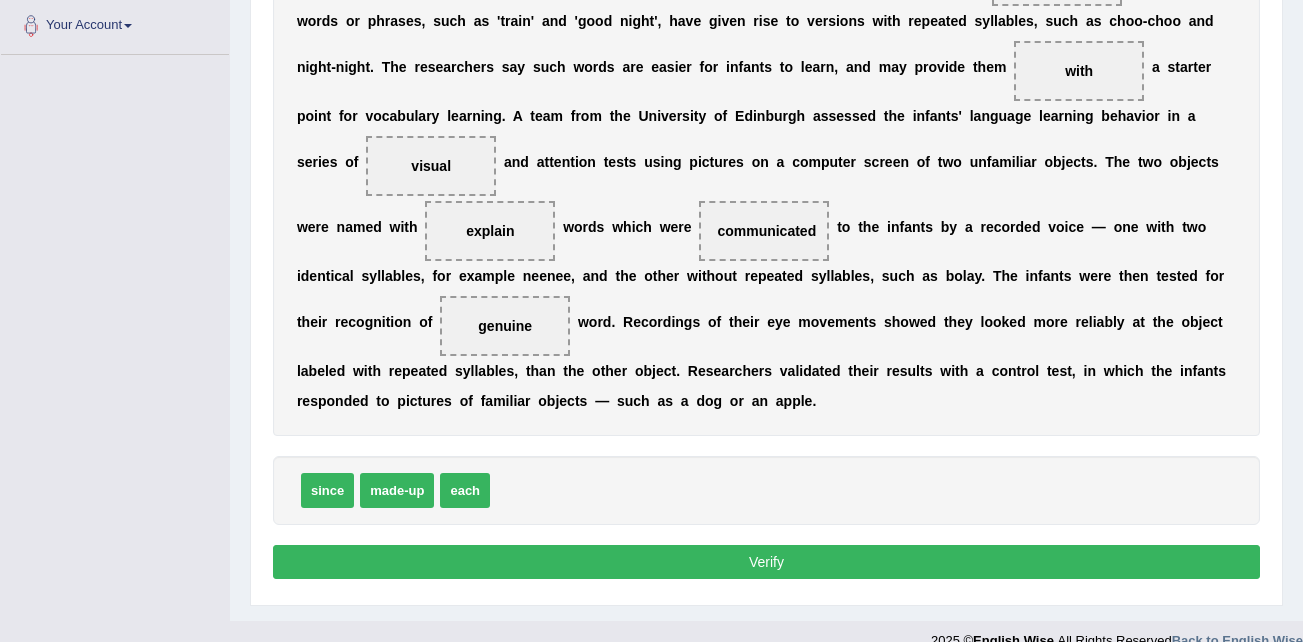 click on "Verify" at bounding box center (766, 562) 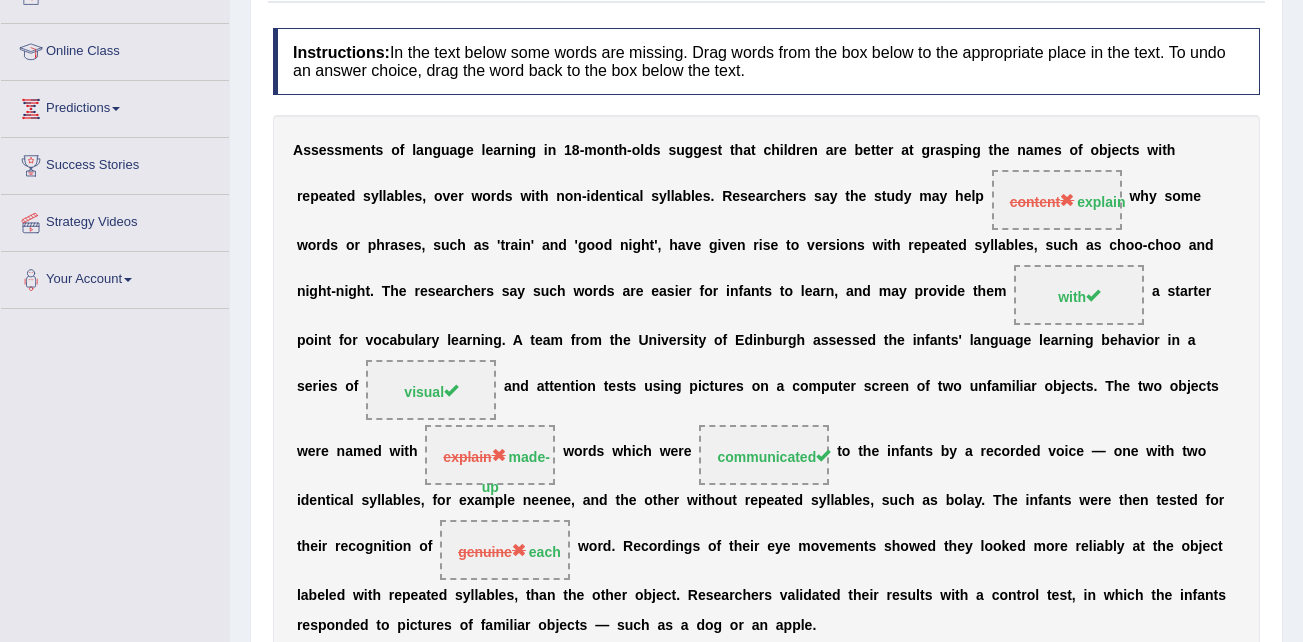 scroll, scrollTop: 0, scrollLeft: 0, axis: both 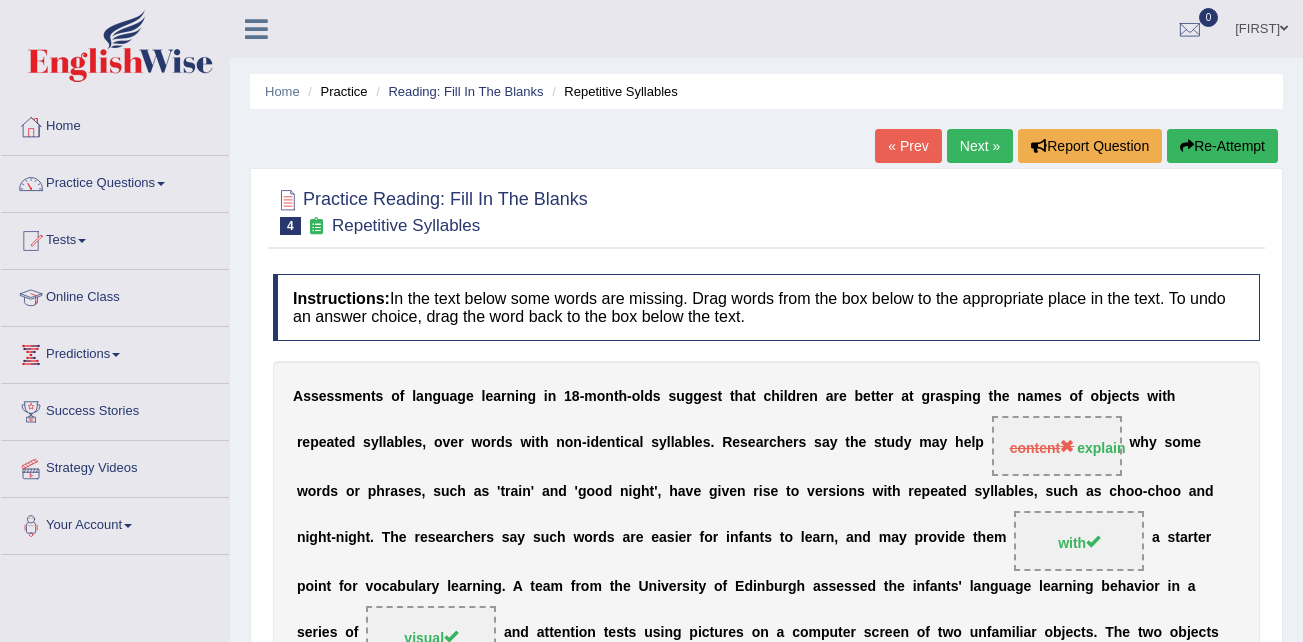 click on "Next »" at bounding box center [980, 146] 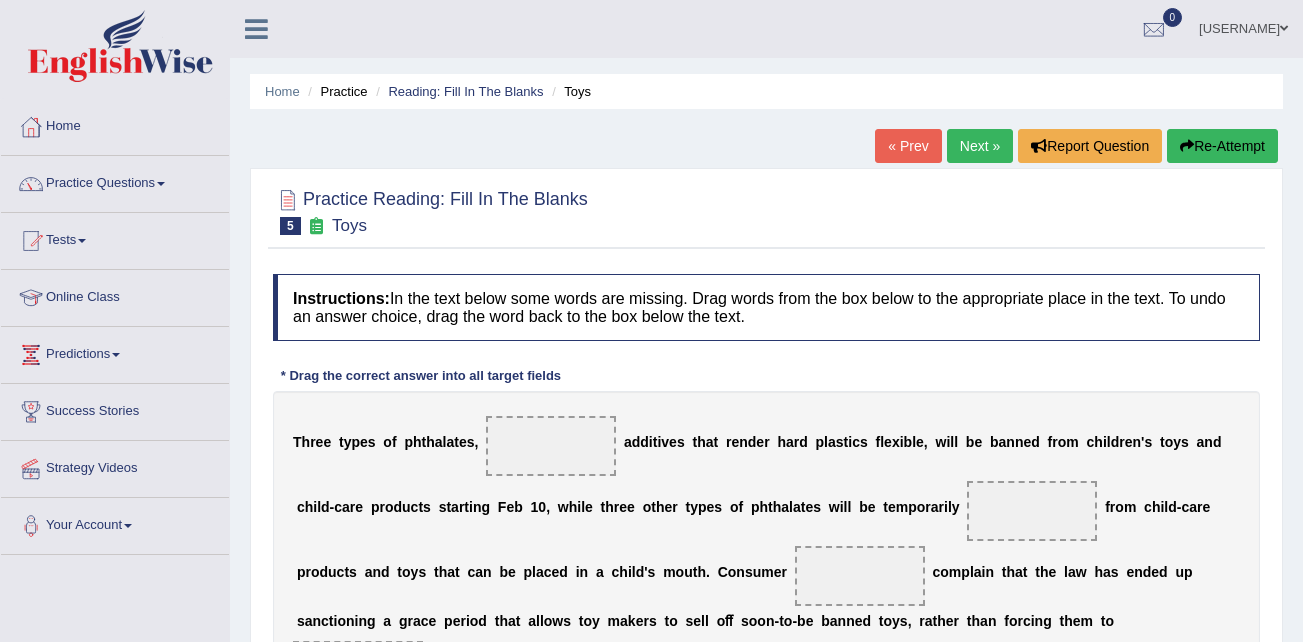 scroll, scrollTop: 211, scrollLeft: 0, axis: vertical 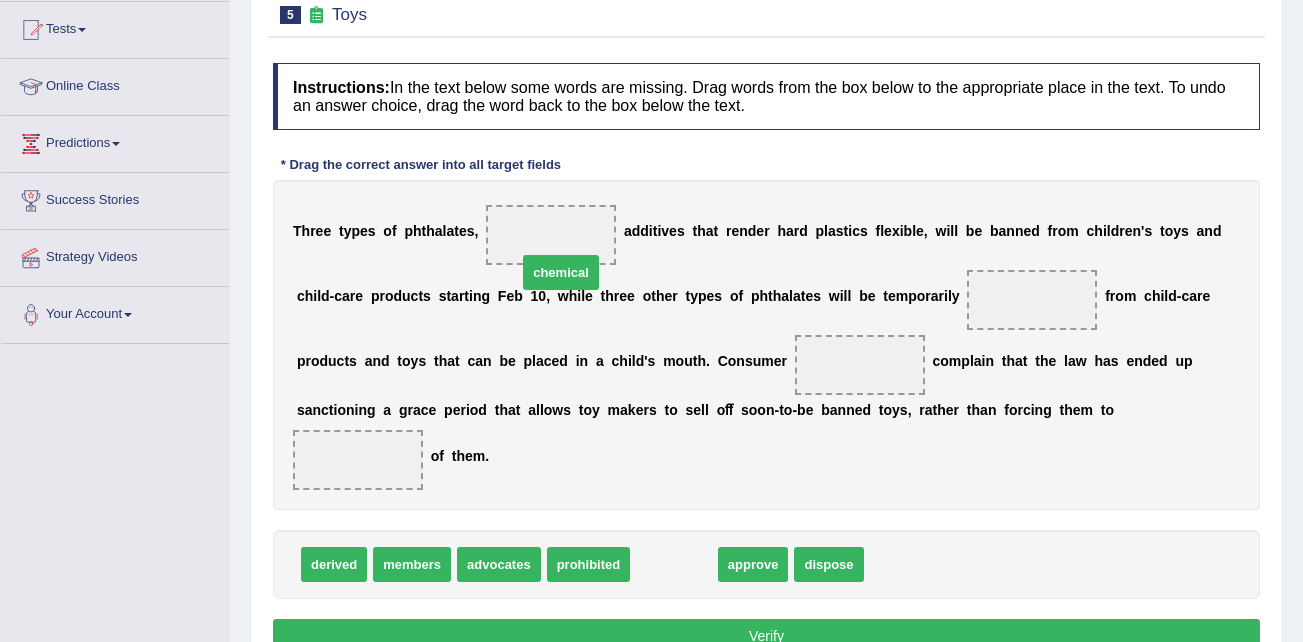 drag, startPoint x: 652, startPoint y: 539, endPoint x: 539, endPoint y: 247, distance: 313.10223 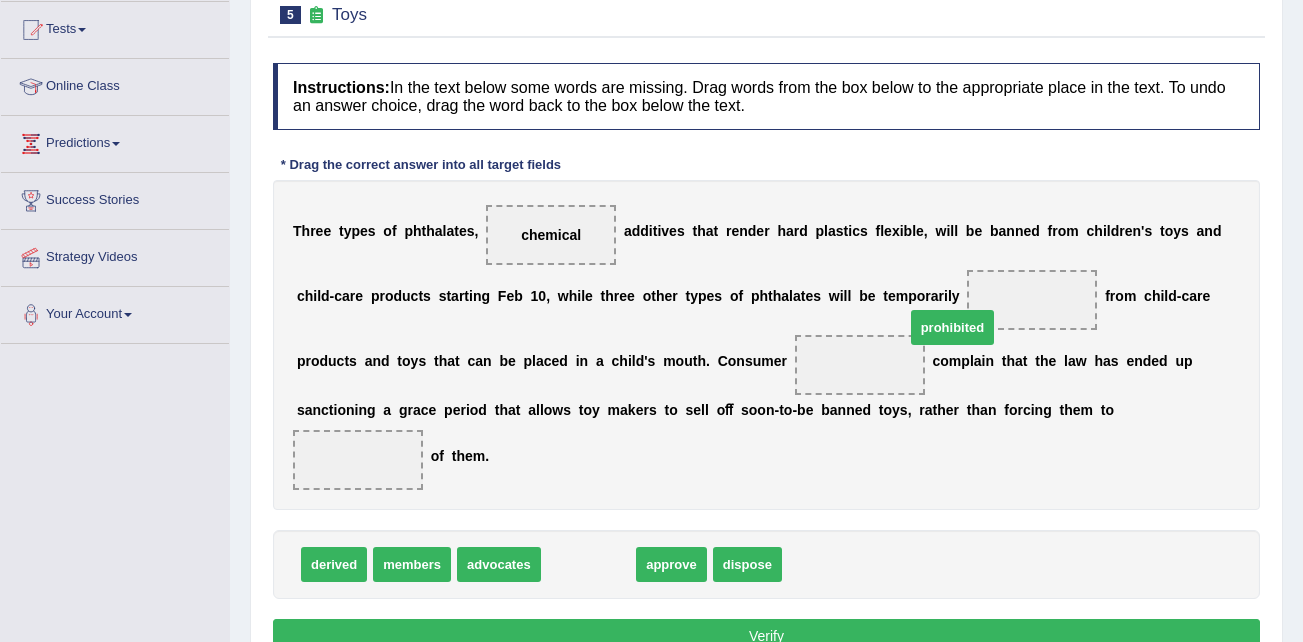 drag, startPoint x: 574, startPoint y: 537, endPoint x: 938, endPoint y: 300, distance: 434.35583 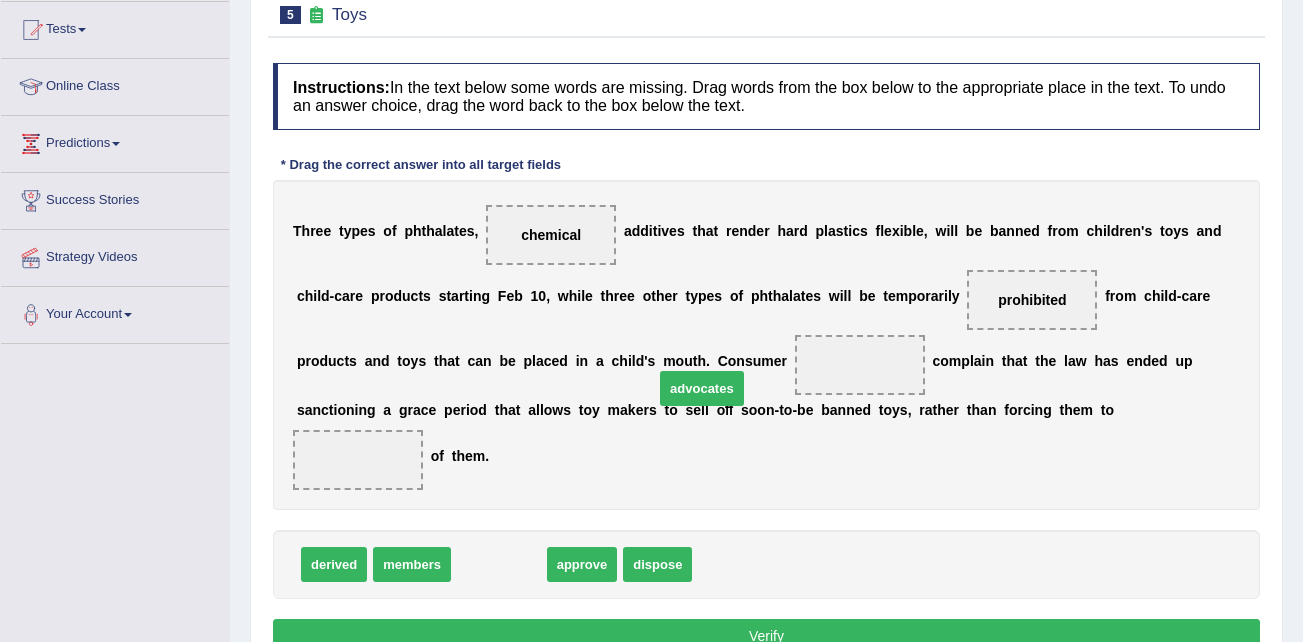 drag, startPoint x: 525, startPoint y: 514, endPoint x: 698, endPoint y: 359, distance: 232.28 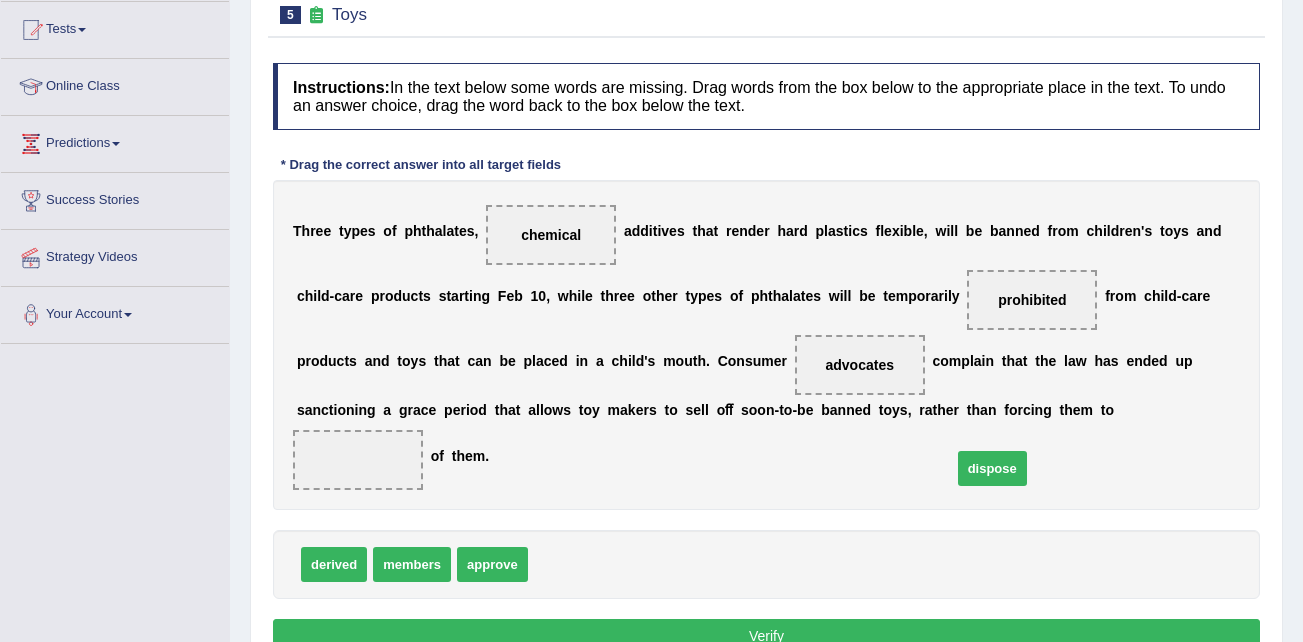 drag, startPoint x: 572, startPoint y: 528, endPoint x: 951, endPoint y: 420, distance: 394.08755 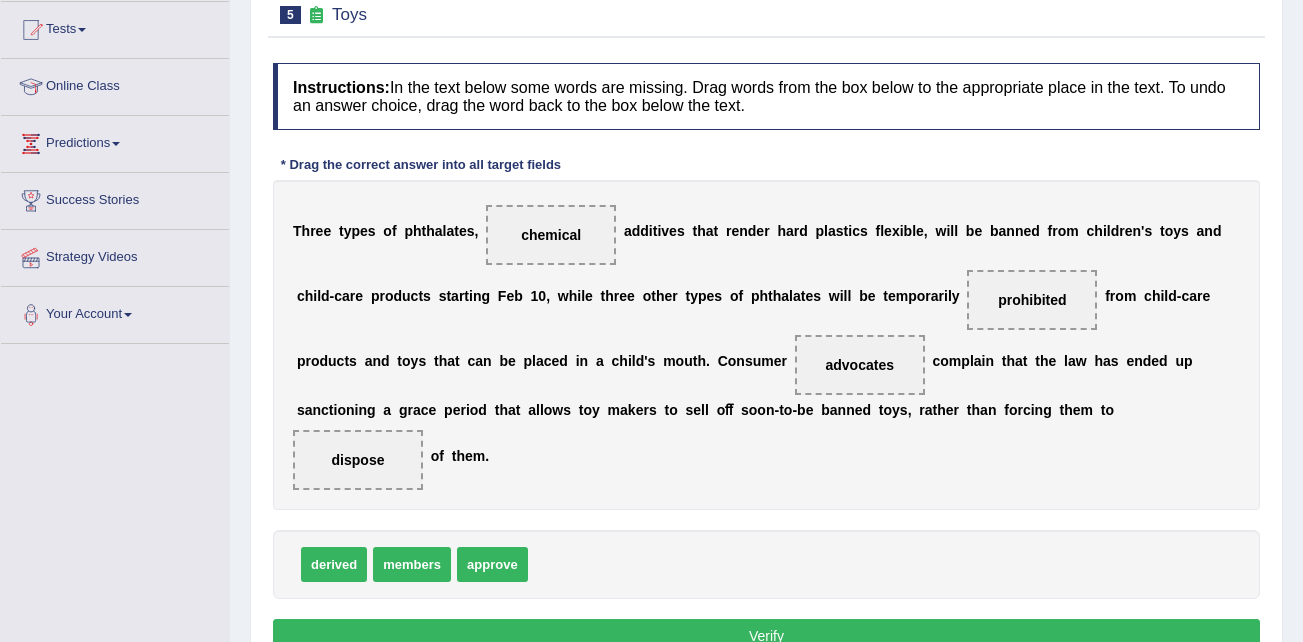 click on "Verify" at bounding box center (766, 636) 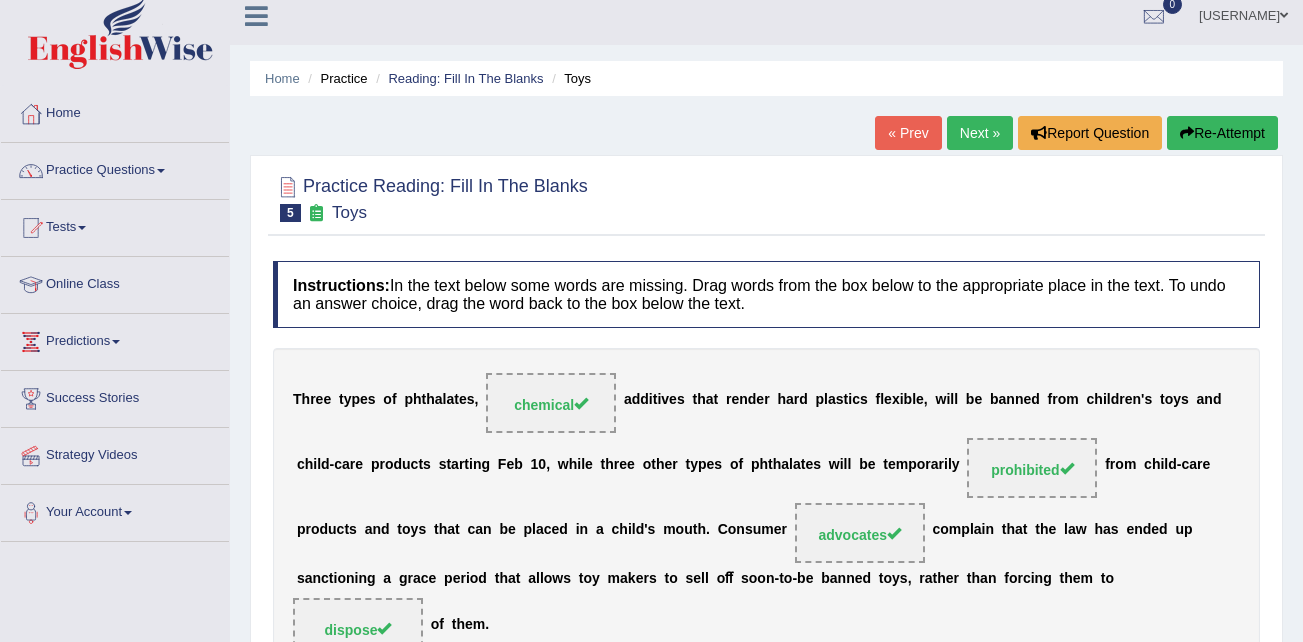 scroll, scrollTop: 11, scrollLeft: 0, axis: vertical 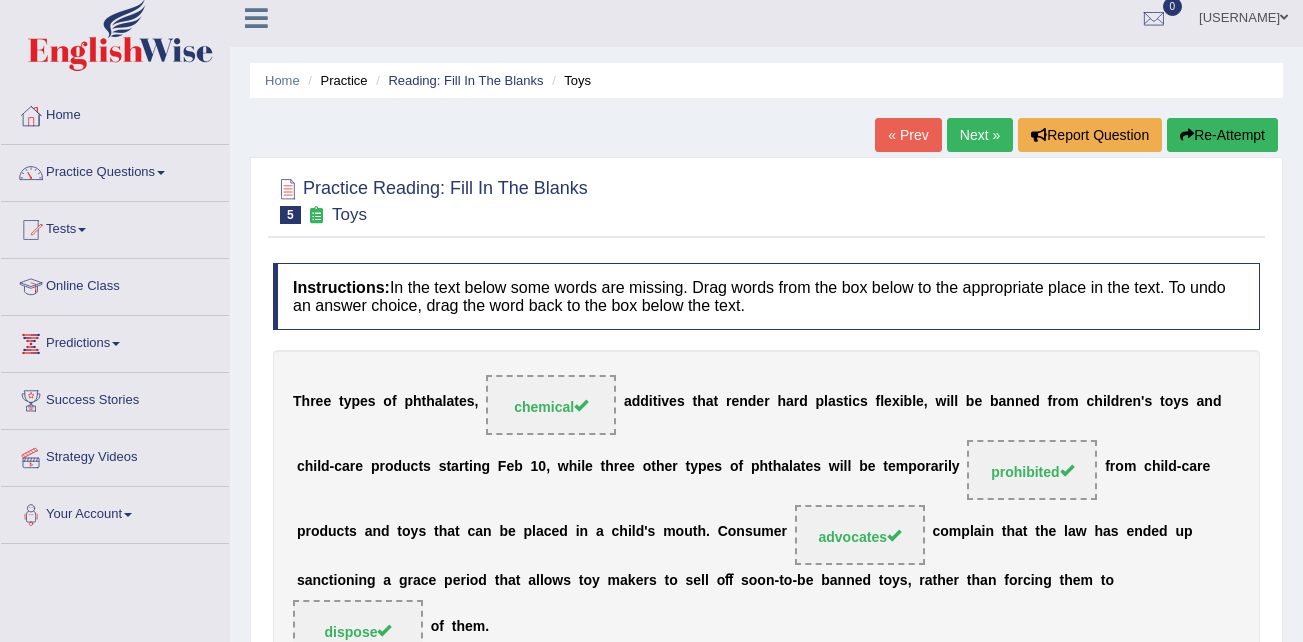 click on "Next »" at bounding box center (980, 135) 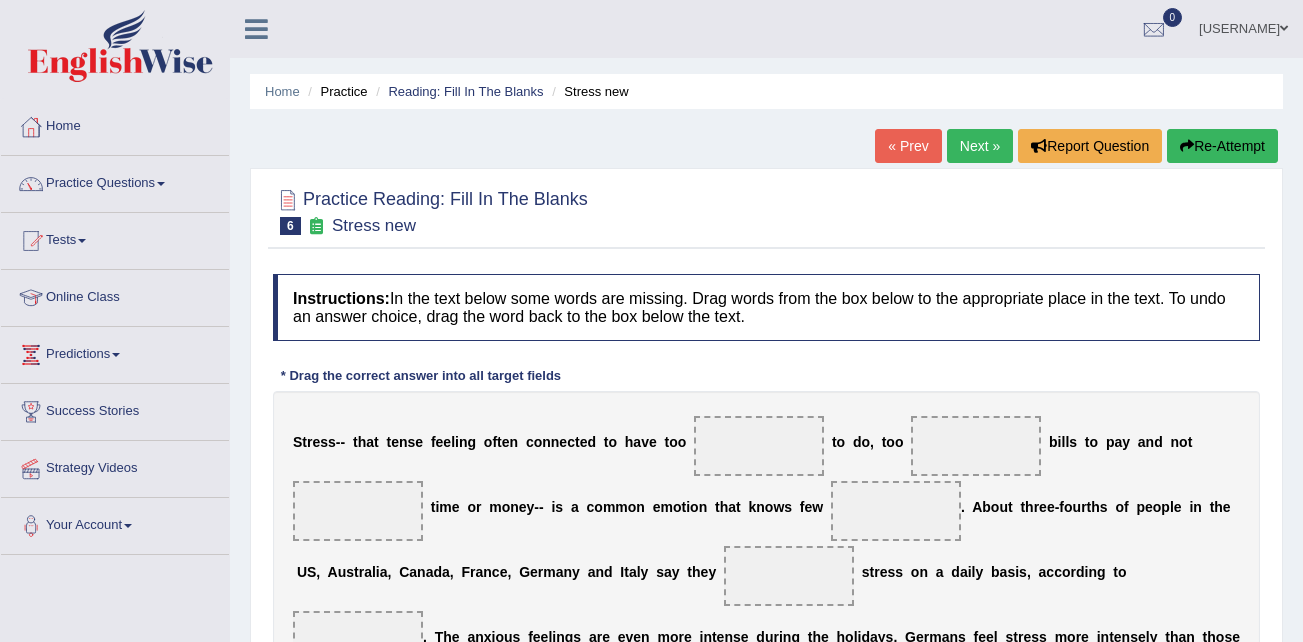 scroll, scrollTop: 0, scrollLeft: 0, axis: both 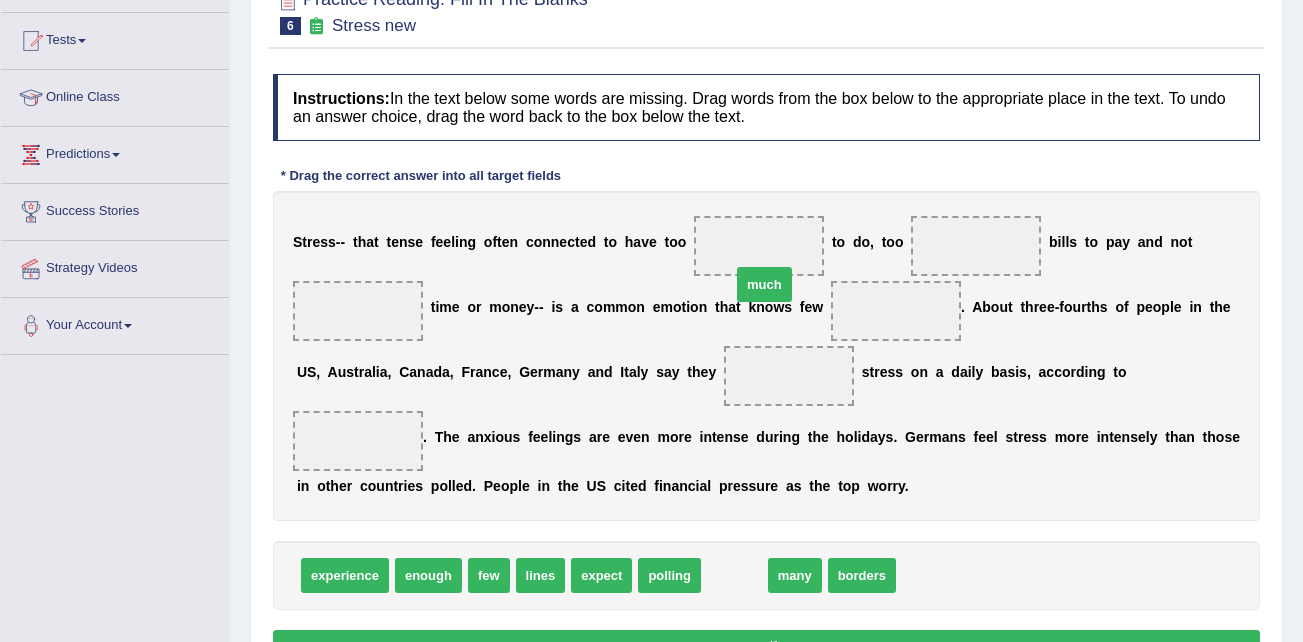 drag, startPoint x: 720, startPoint y: 546, endPoint x: 750, endPoint y: 255, distance: 292.5423 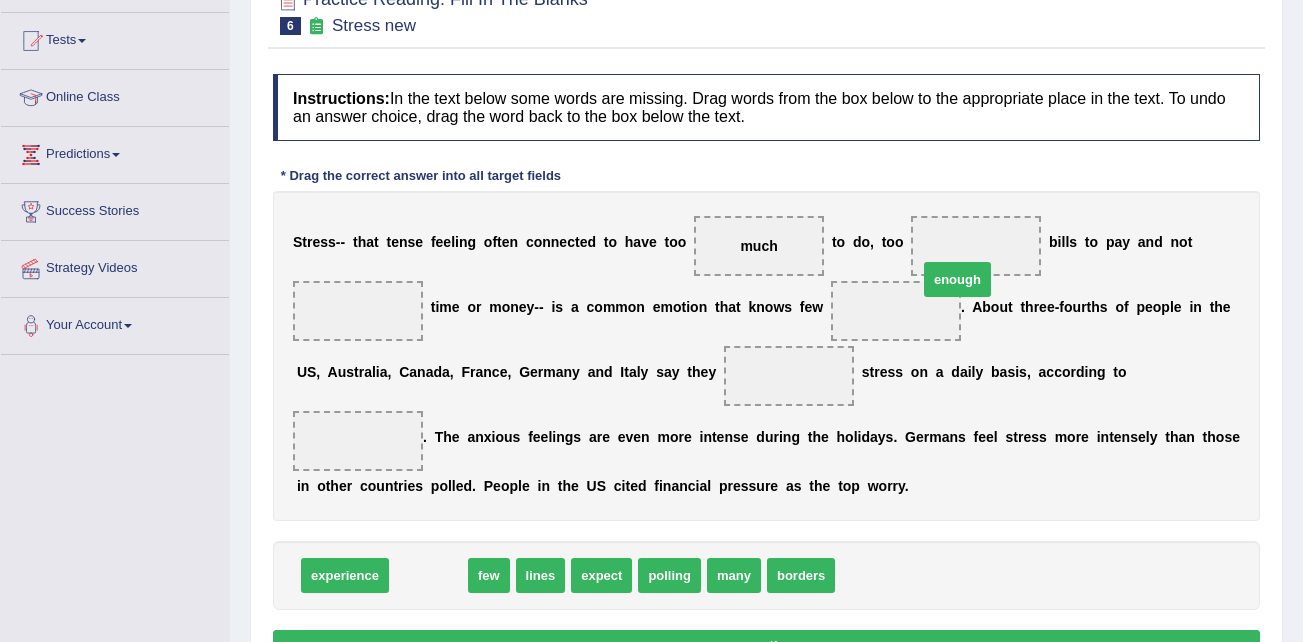 drag, startPoint x: 425, startPoint y: 544, endPoint x: 953, endPoint y: 247, distance: 605.7995 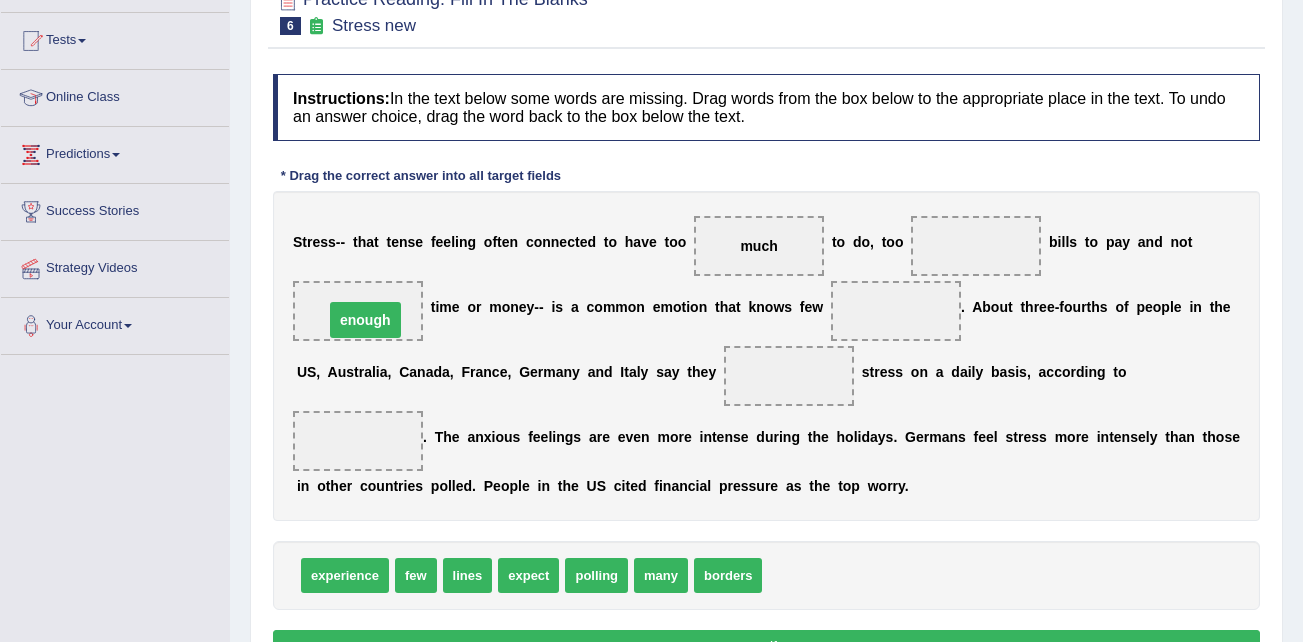 drag, startPoint x: 949, startPoint y: 253, endPoint x: 338, endPoint y: 327, distance: 615.46484 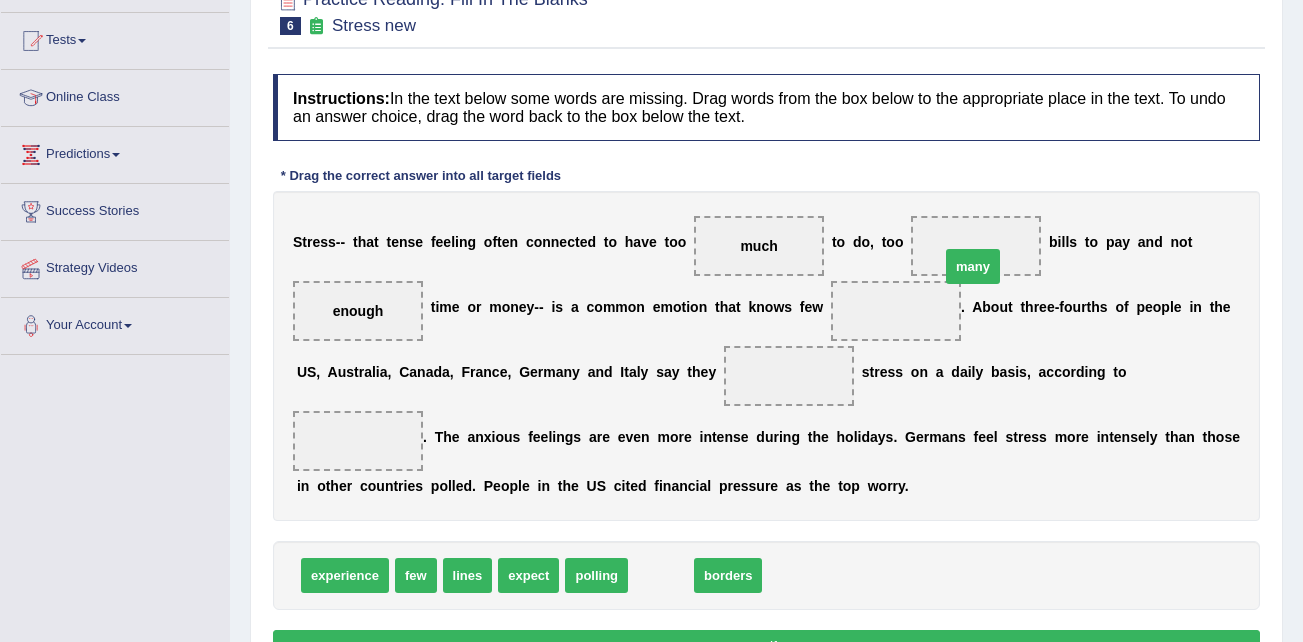 drag, startPoint x: 638, startPoint y: 541, endPoint x: 946, endPoint y: 233, distance: 435.5778 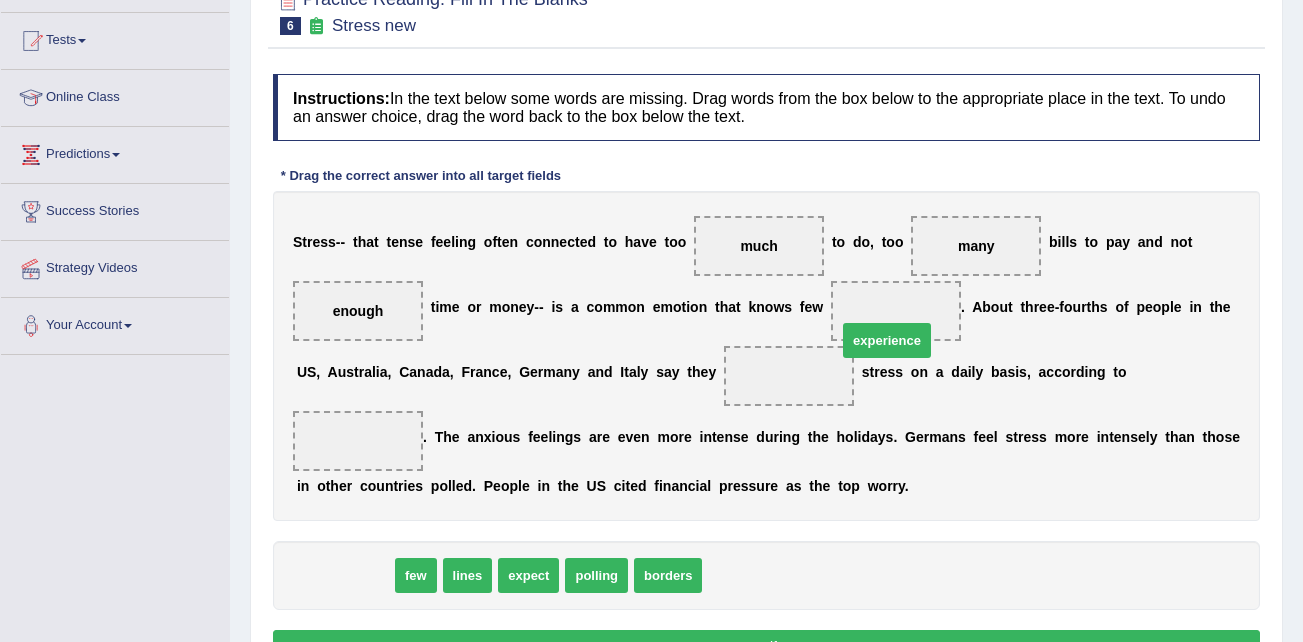 drag, startPoint x: 364, startPoint y: 539, endPoint x: 906, endPoint y: 304, distance: 590.7529 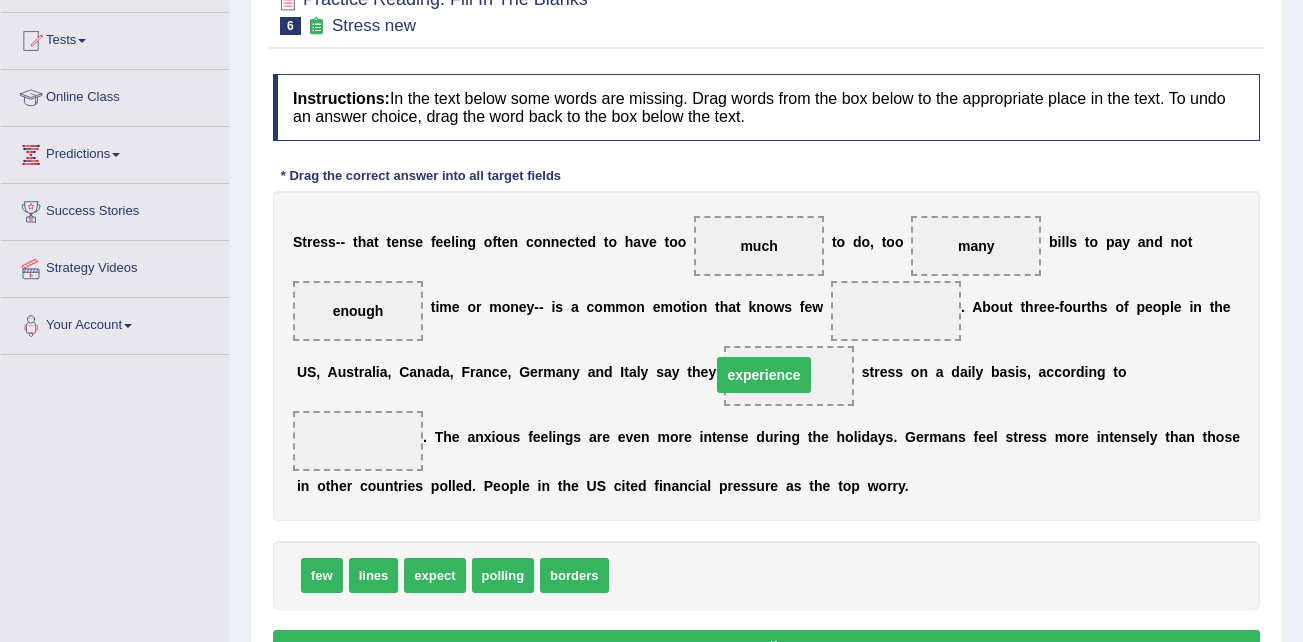 drag, startPoint x: 882, startPoint y: 304, endPoint x: 751, endPoint y: 366, distance: 144.93102 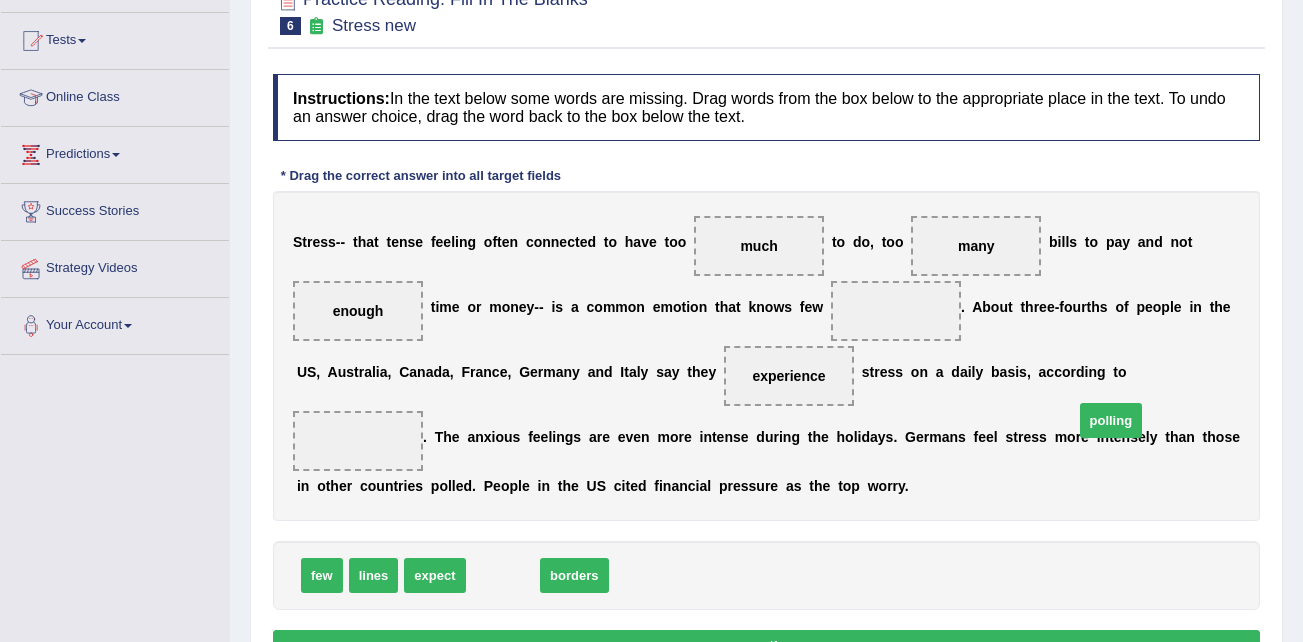 drag, startPoint x: 497, startPoint y: 544, endPoint x: 1105, endPoint y: 389, distance: 627.4464 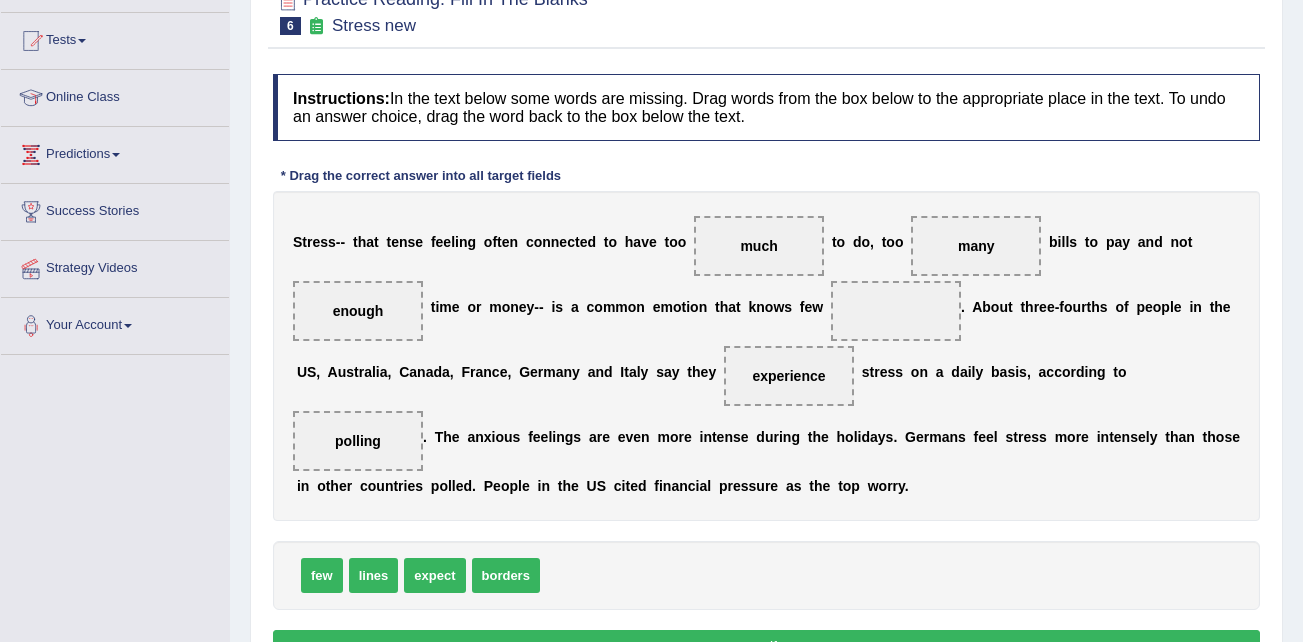 click on "borders" at bounding box center [506, 575] 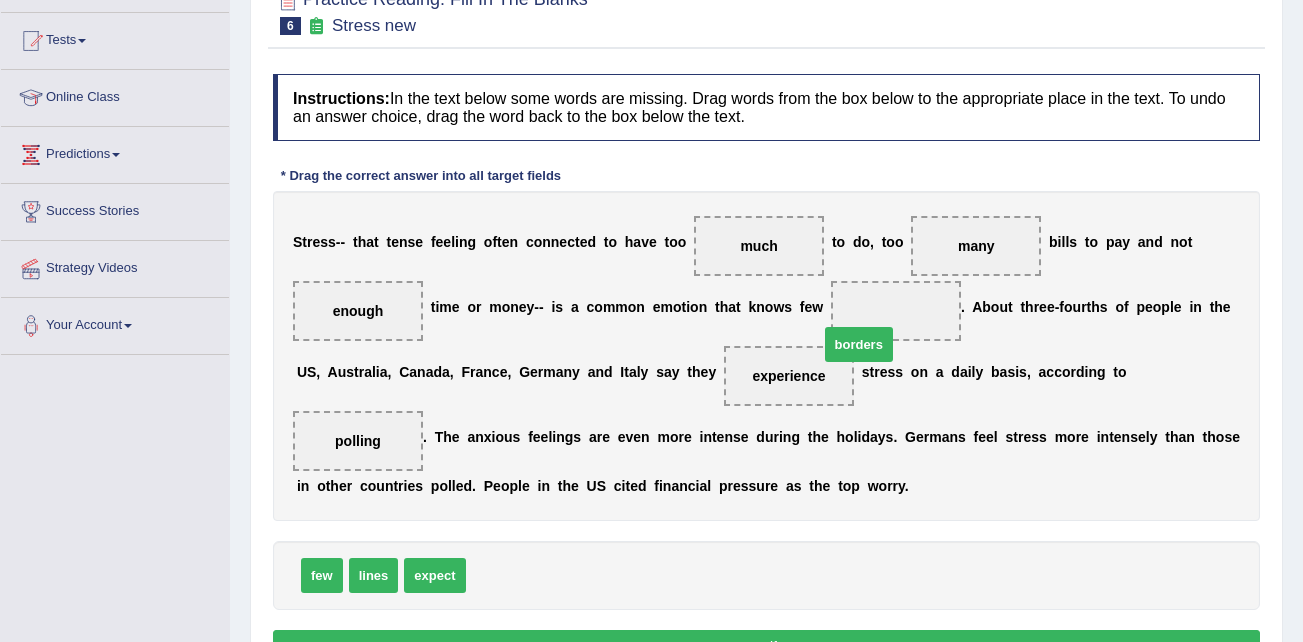 drag, startPoint x: 510, startPoint y: 537, endPoint x: 863, endPoint y: 306, distance: 421.8649 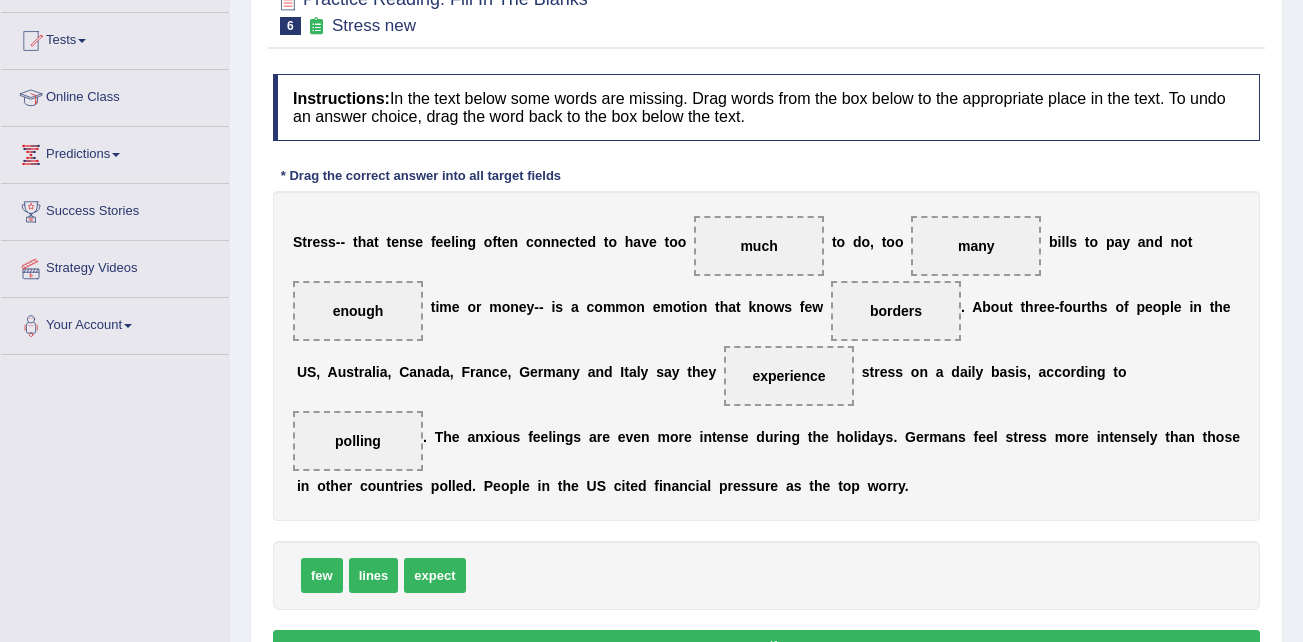 click on "Verify" at bounding box center [766, 647] 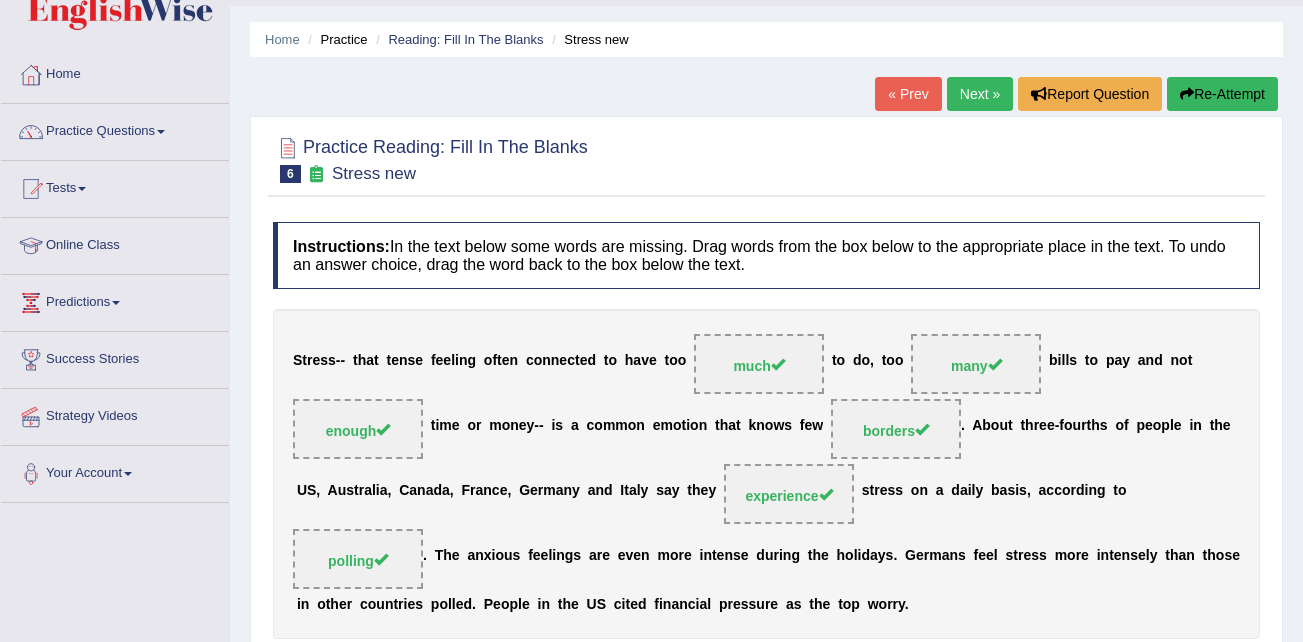 scroll, scrollTop: 0, scrollLeft: 0, axis: both 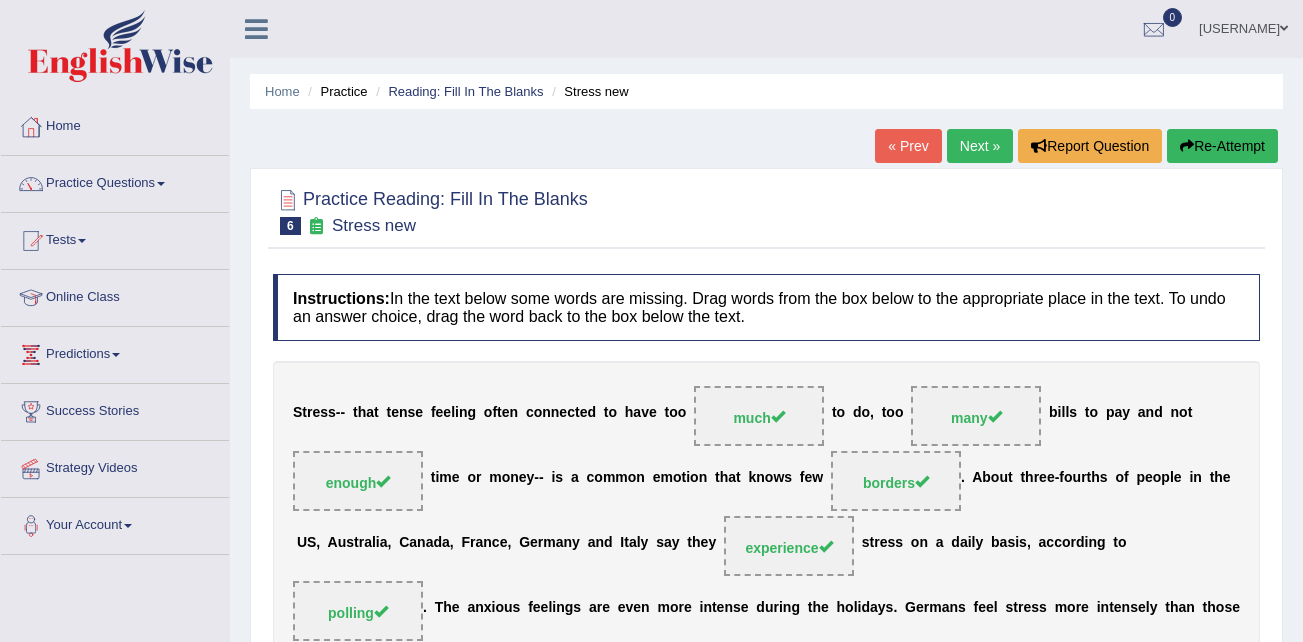 click on "Next »" at bounding box center (980, 146) 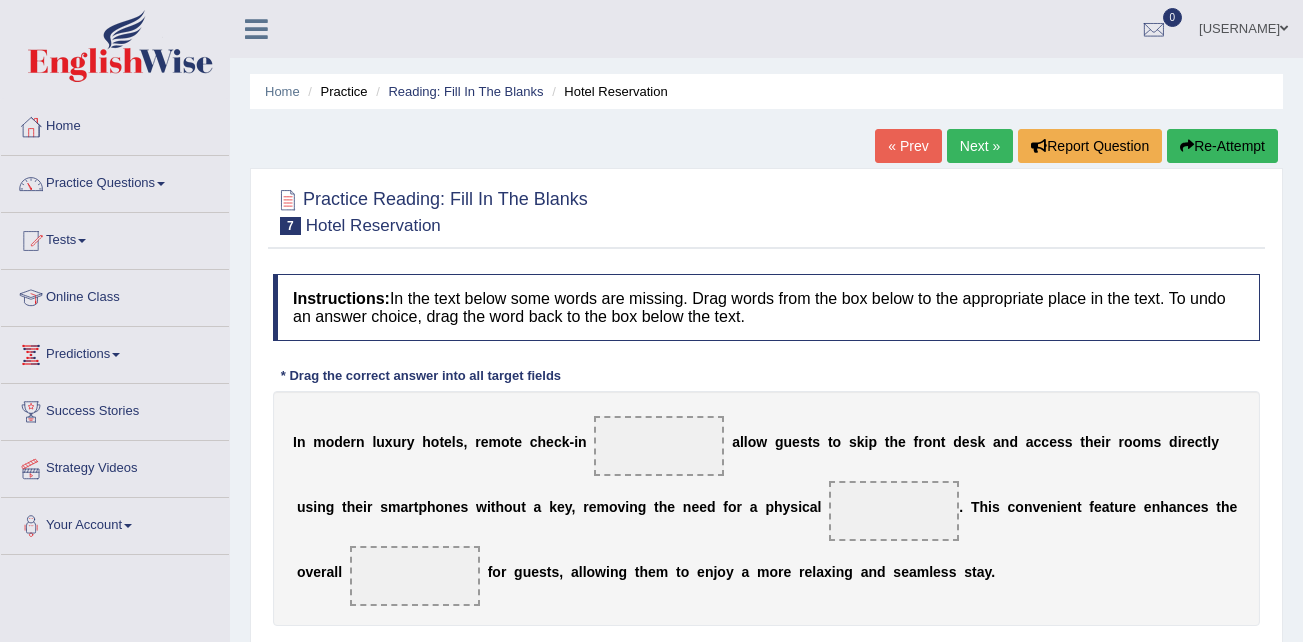 scroll, scrollTop: 0, scrollLeft: 0, axis: both 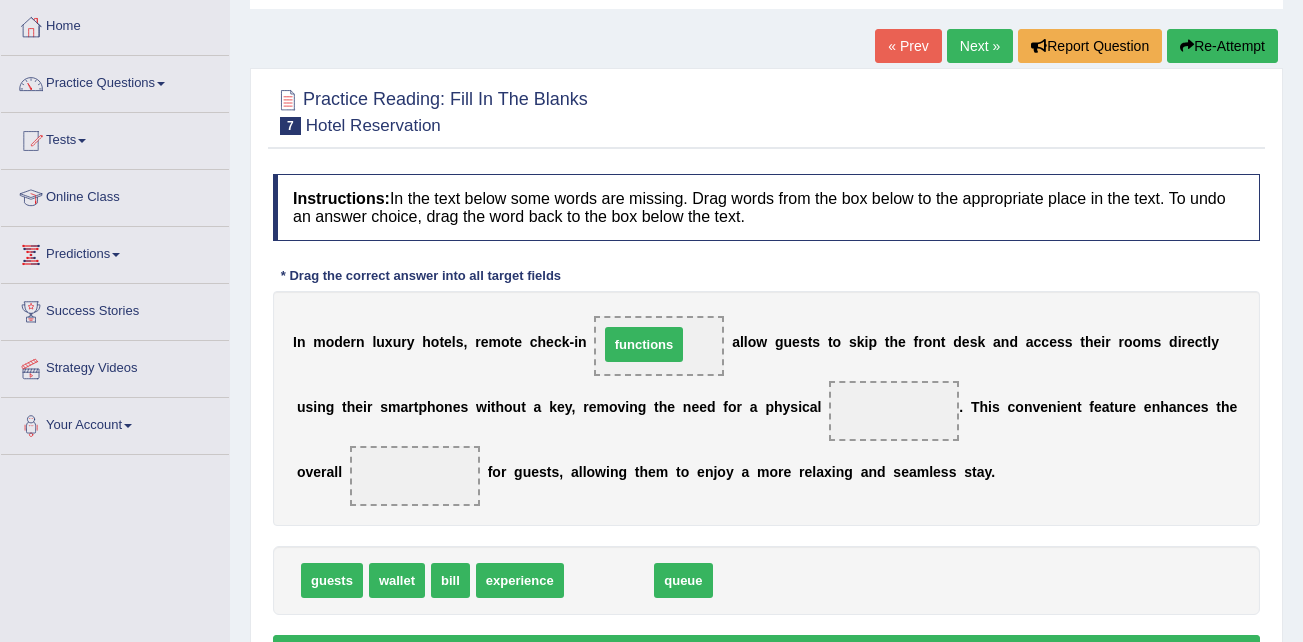 drag, startPoint x: 592, startPoint y: 578, endPoint x: 627, endPoint y: 342, distance: 238.58122 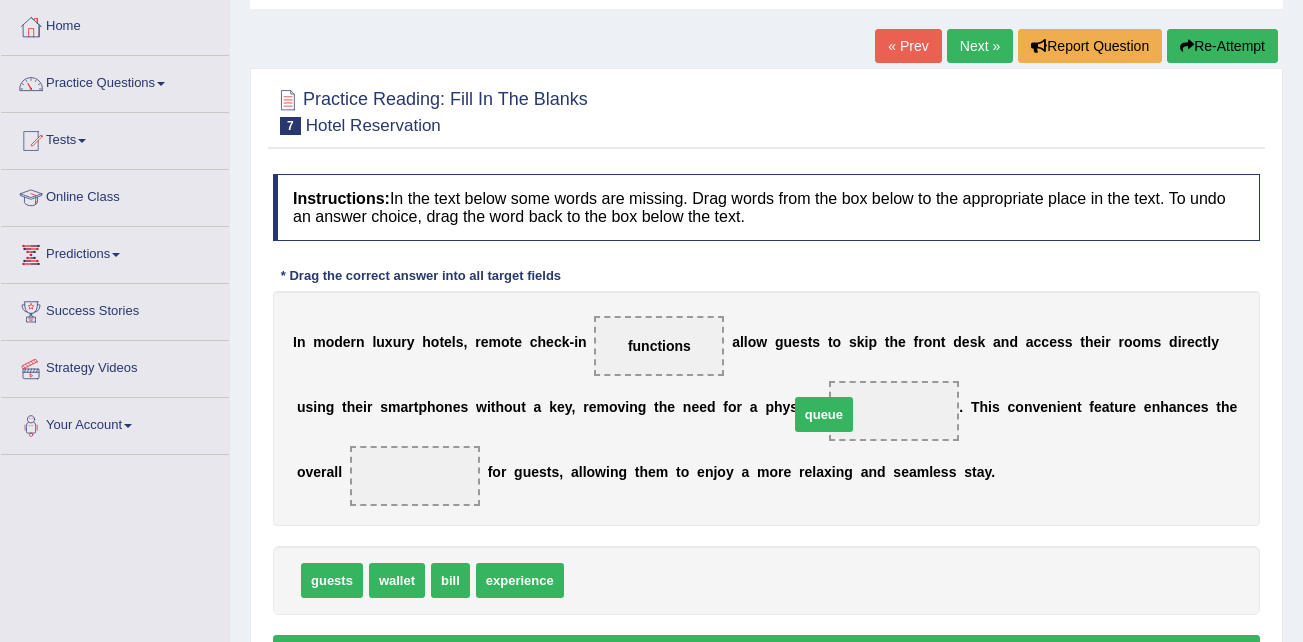 drag, startPoint x: 599, startPoint y: 576, endPoint x: 815, endPoint y: 420, distance: 266.44324 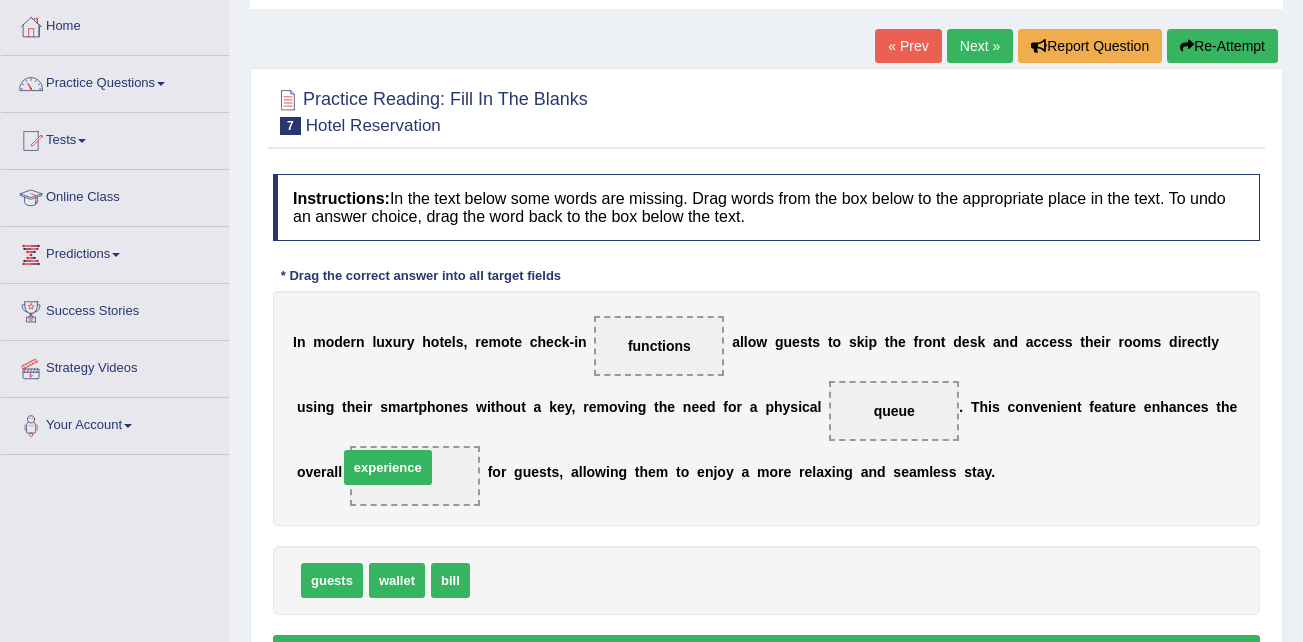 drag, startPoint x: 537, startPoint y: 589, endPoint x: 405, endPoint y: 476, distance: 173.76134 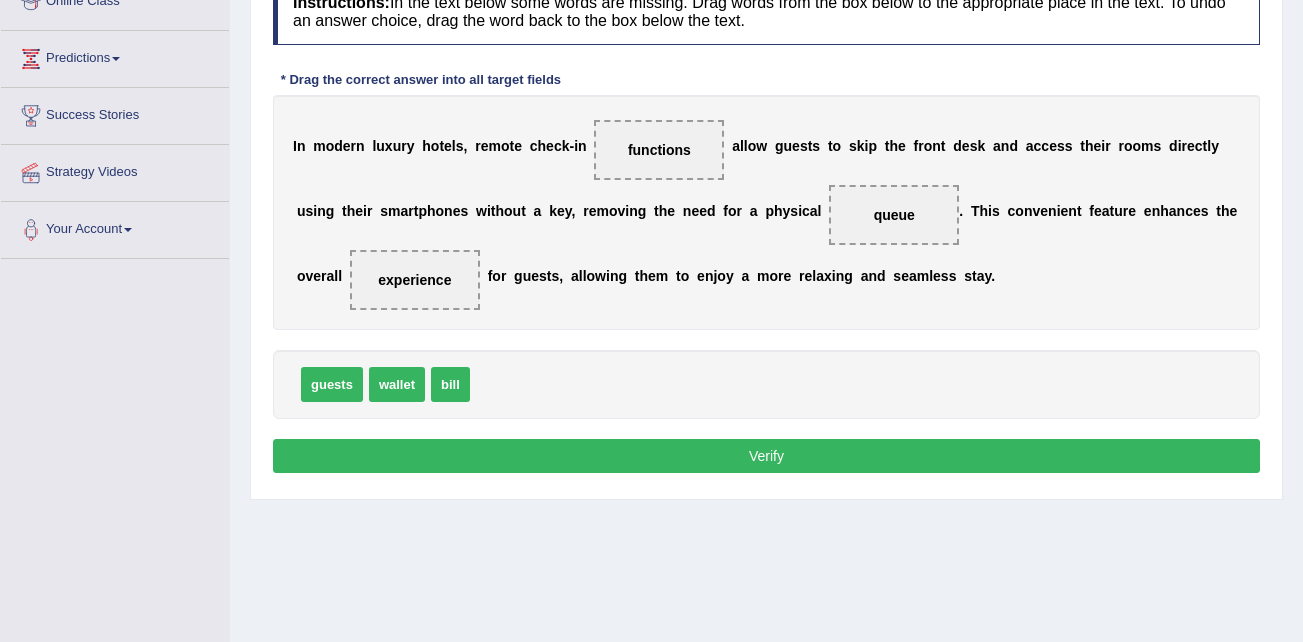 scroll, scrollTop: 300, scrollLeft: 0, axis: vertical 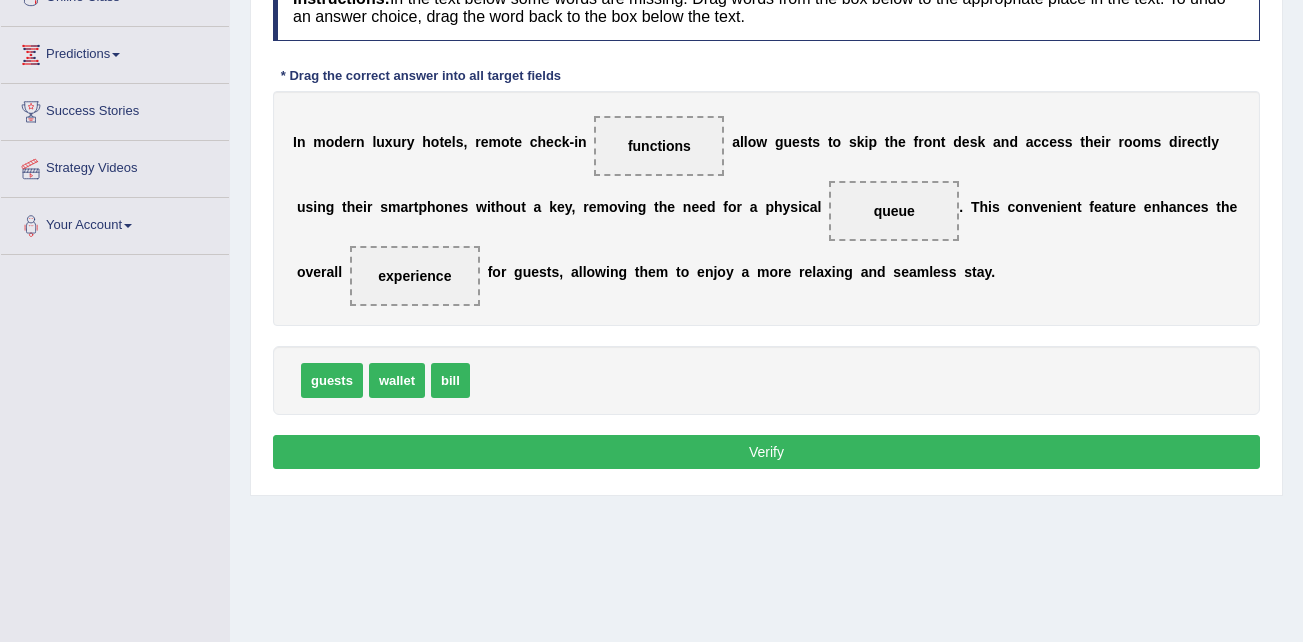 click on "Verify" at bounding box center [766, 452] 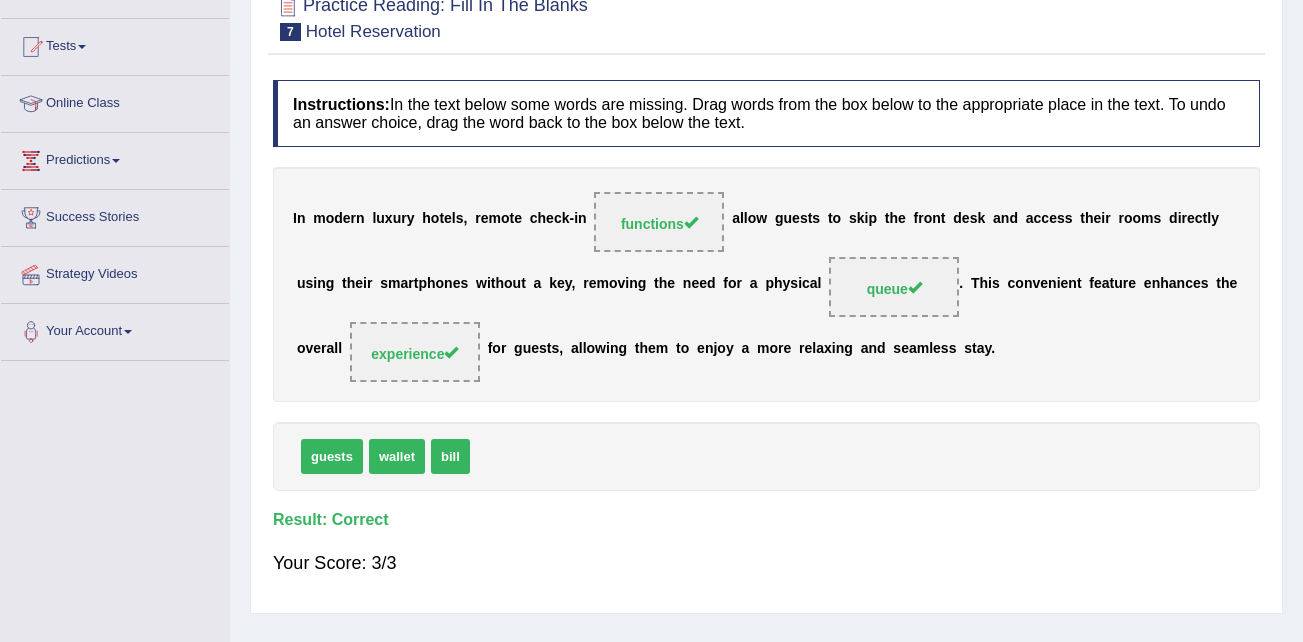 scroll, scrollTop: 0, scrollLeft: 0, axis: both 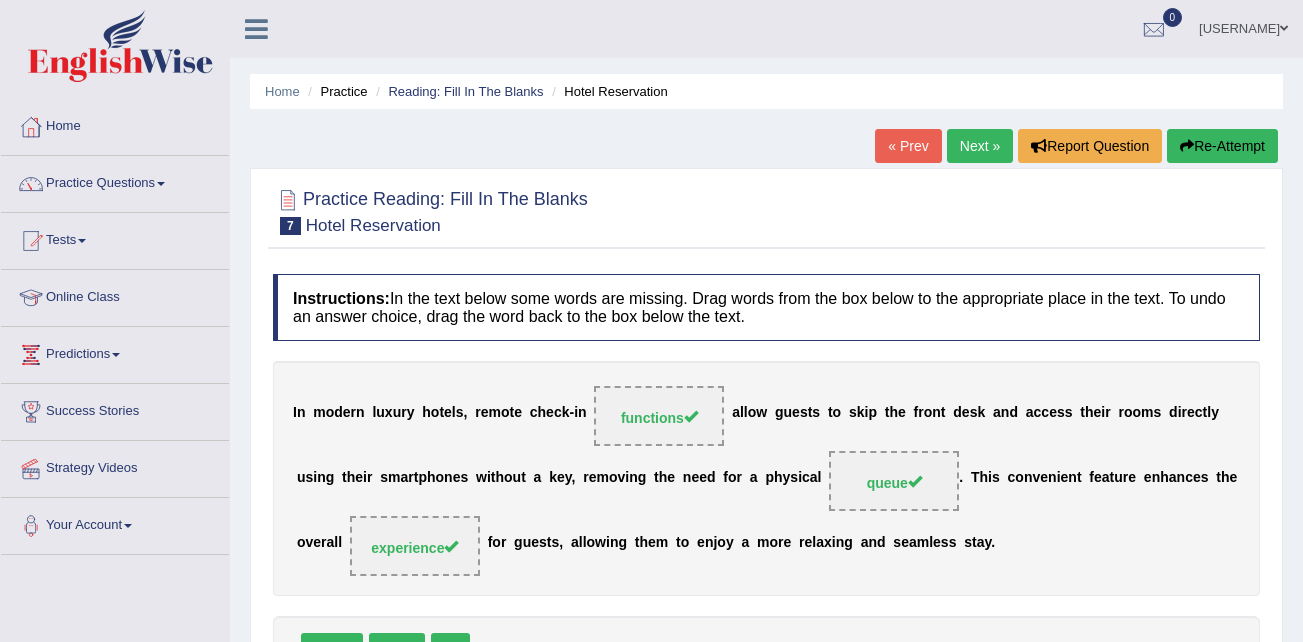 click on "Next »" at bounding box center [980, 146] 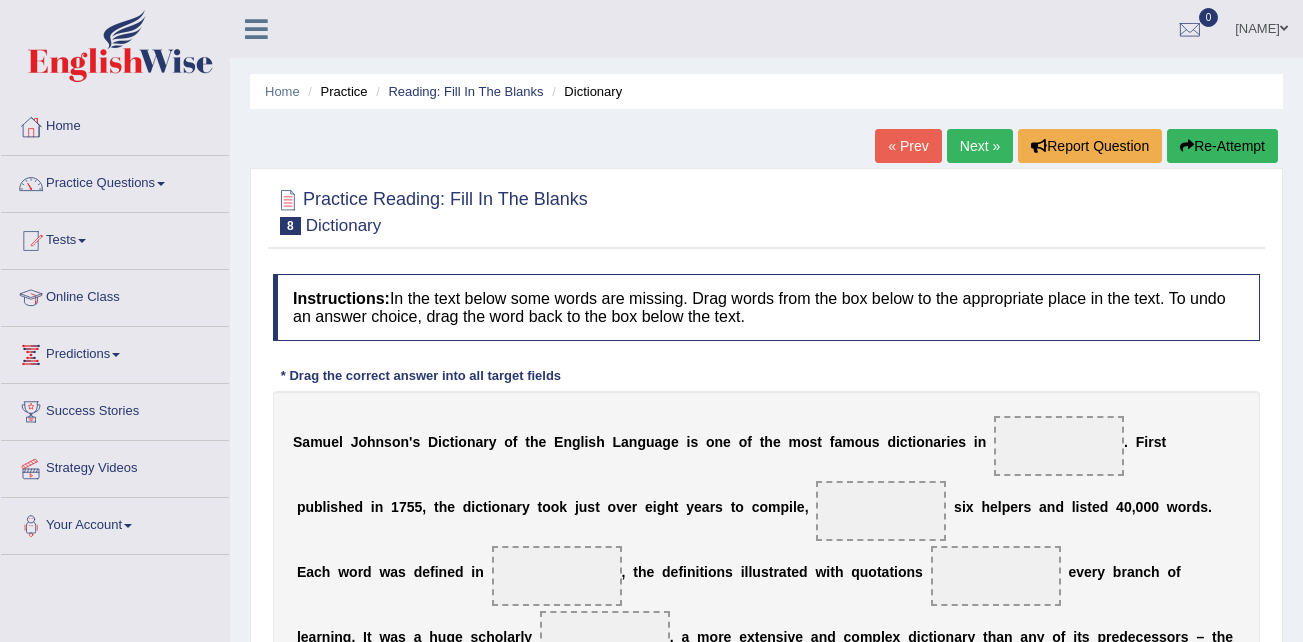 scroll, scrollTop: 0, scrollLeft: 0, axis: both 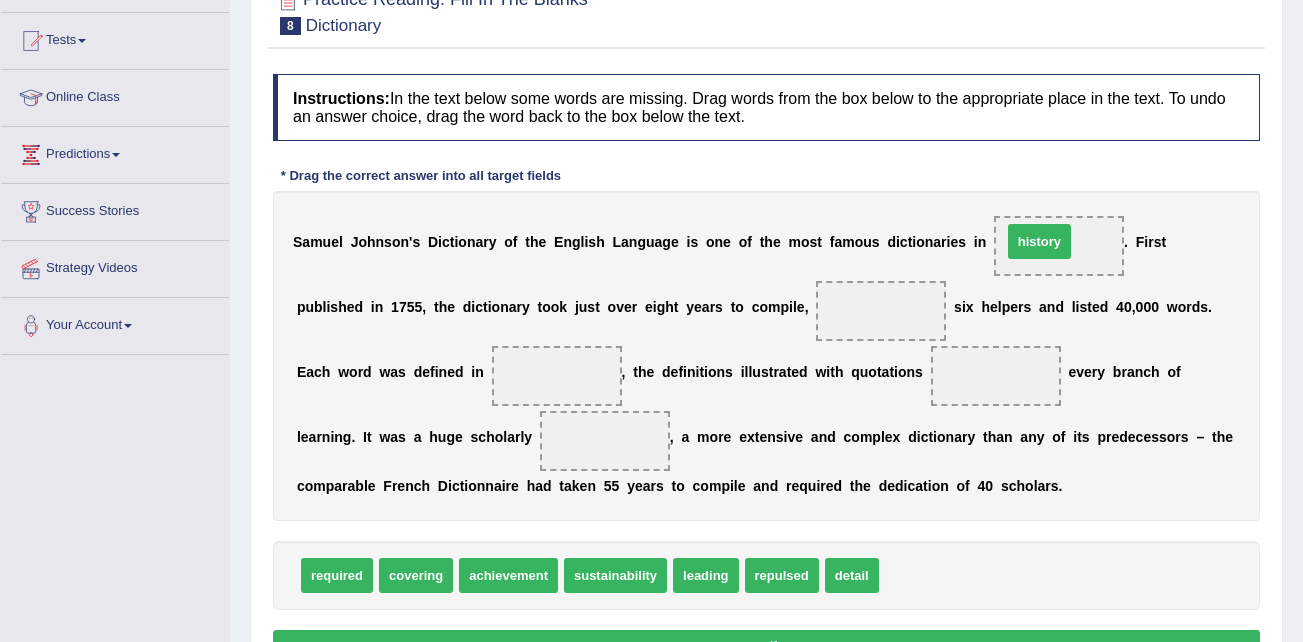 drag, startPoint x: 887, startPoint y: 572, endPoint x: 1010, endPoint y: 238, distance: 355.92838 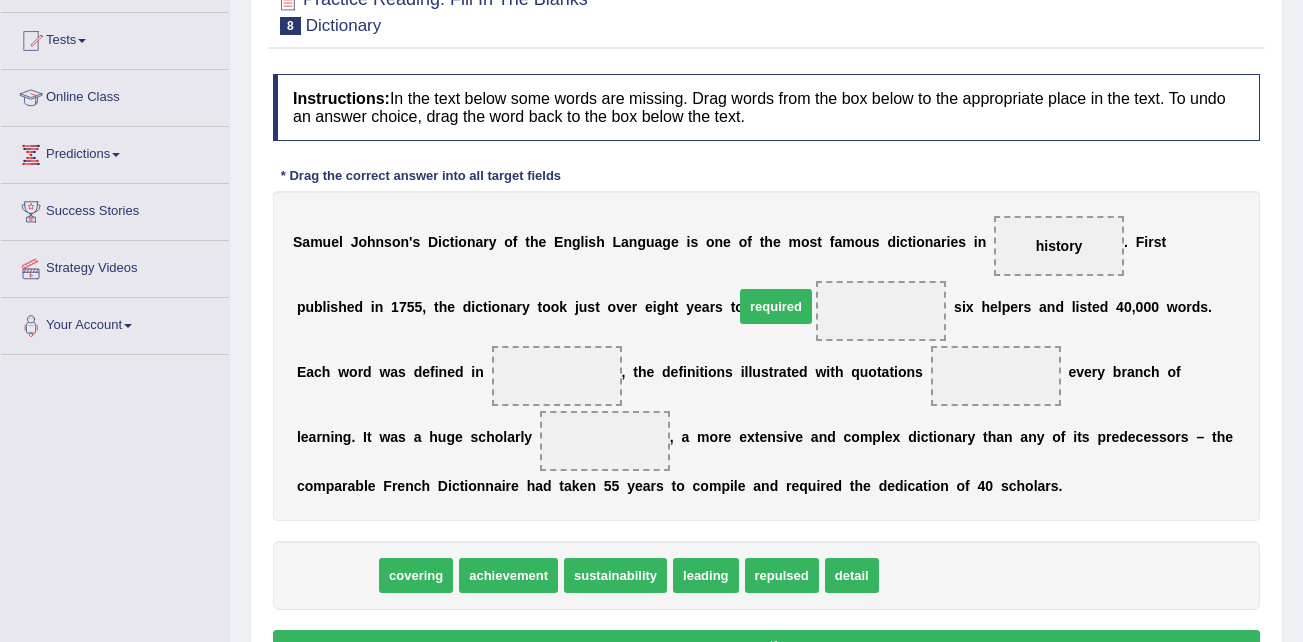 drag, startPoint x: 320, startPoint y: 574, endPoint x: 751, endPoint y: 306, distance: 507.52832 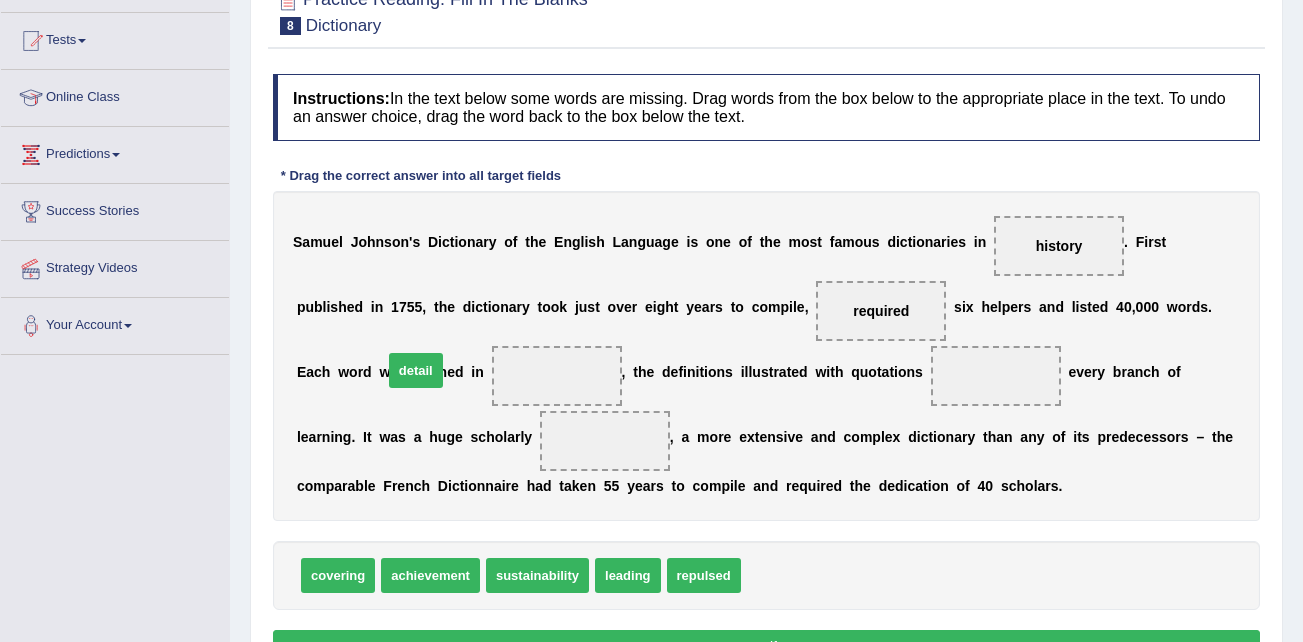 drag, startPoint x: 752, startPoint y: 582, endPoint x: 394, endPoint y: 377, distance: 412.5397 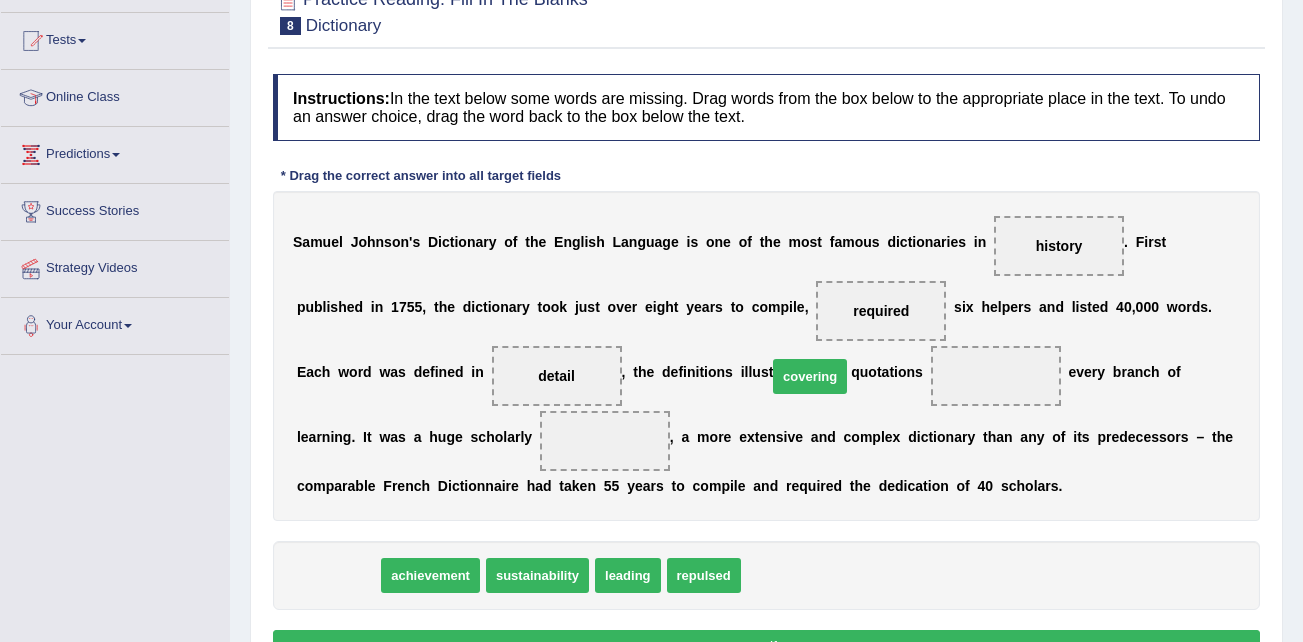 drag, startPoint x: 344, startPoint y: 571, endPoint x: 816, endPoint y: 372, distance: 512.2353 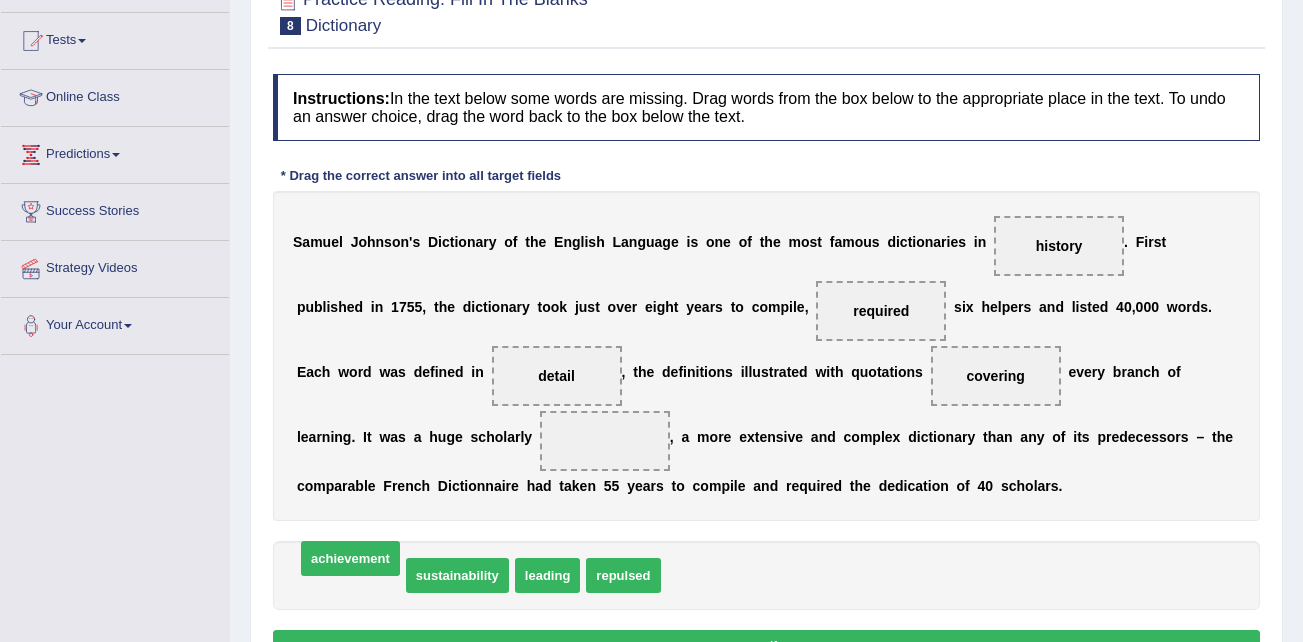 drag, startPoint x: 346, startPoint y: 577, endPoint x: 346, endPoint y: 560, distance: 17 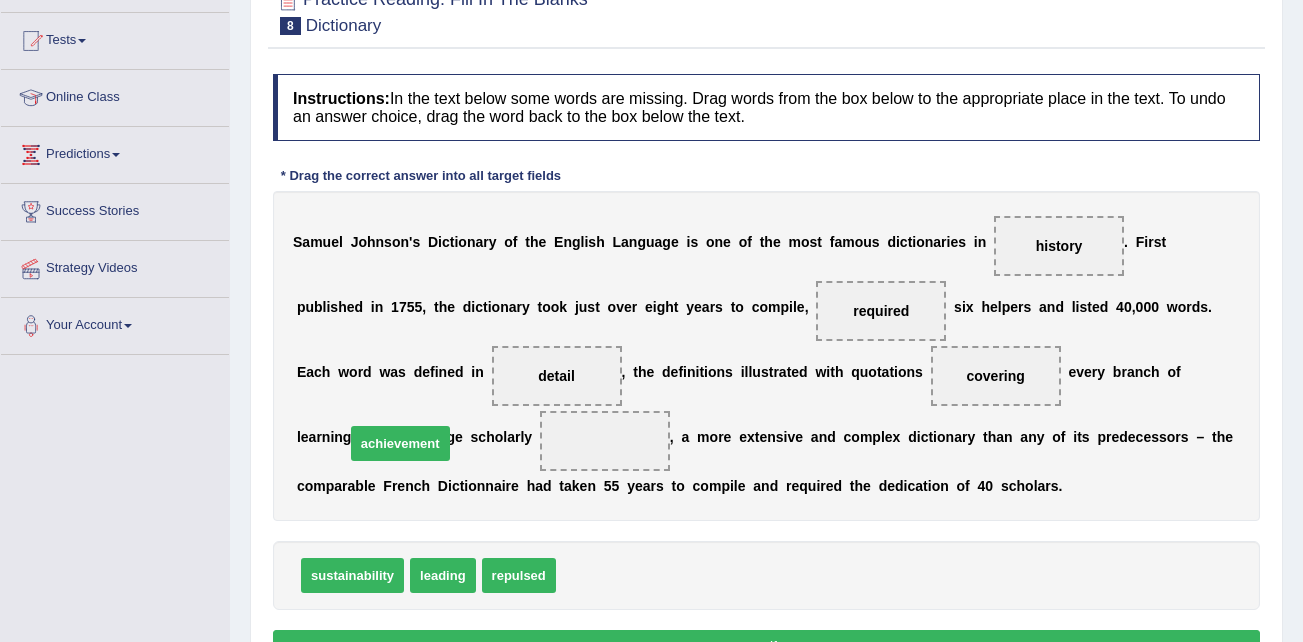 drag, startPoint x: 582, startPoint y: 578, endPoint x: 368, endPoint y: 449, distance: 249.87396 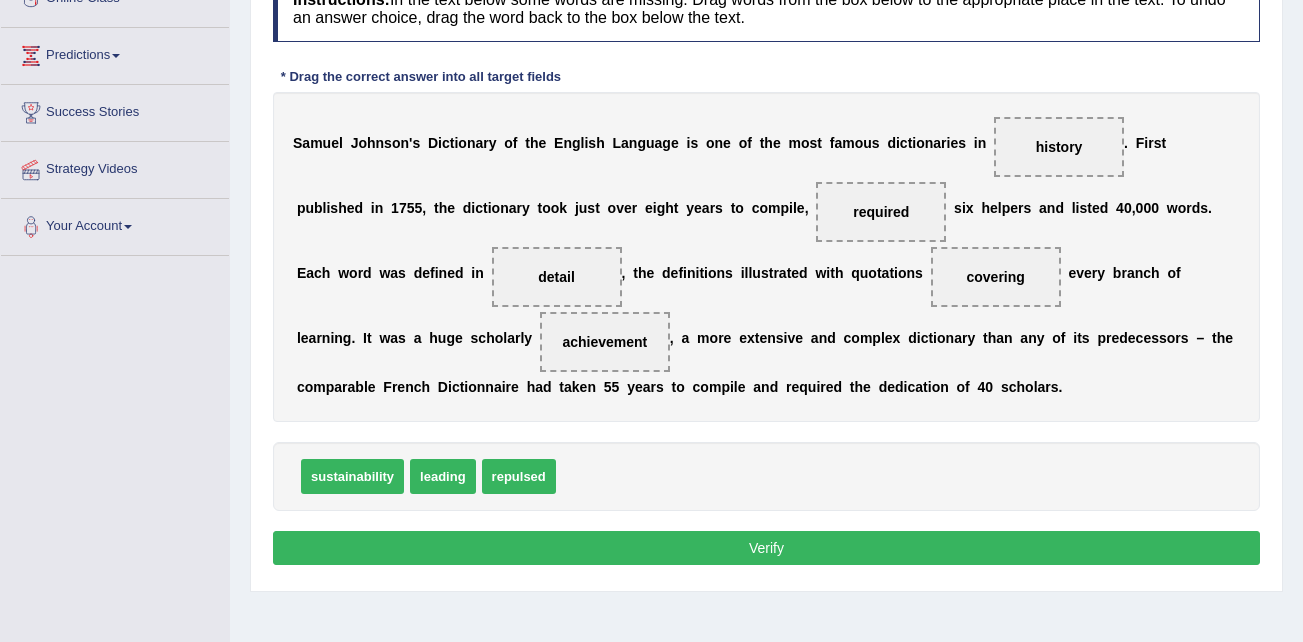 scroll, scrollTop: 400, scrollLeft: 0, axis: vertical 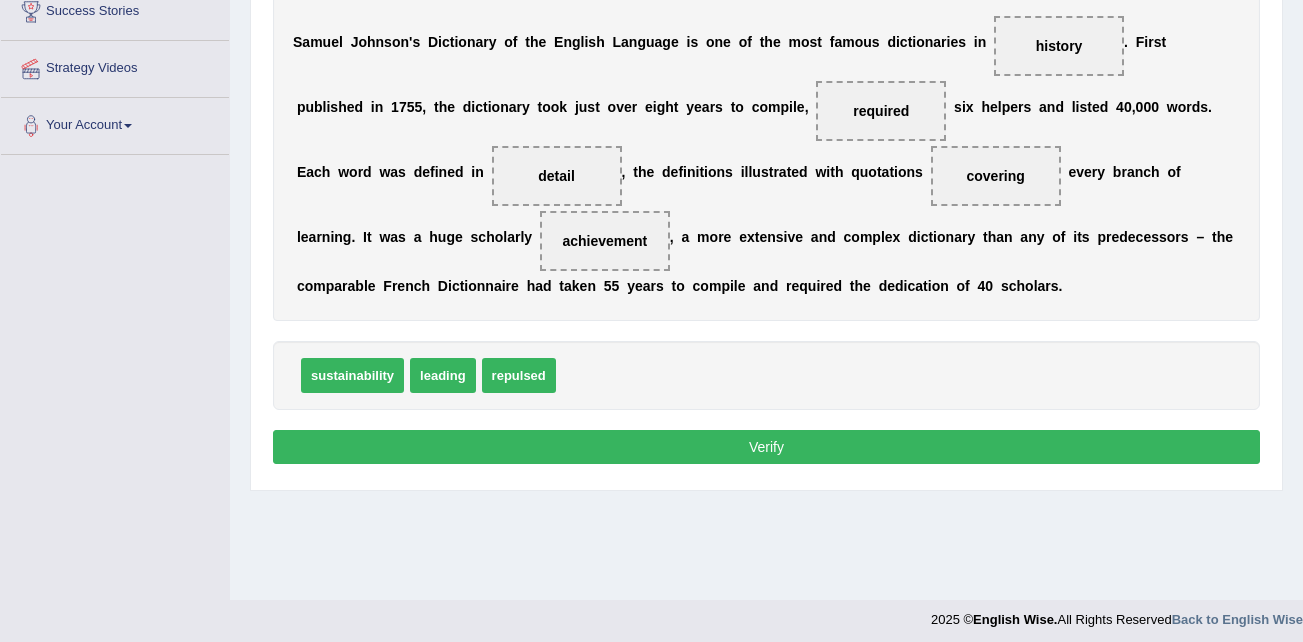click on "Verify" at bounding box center (766, 447) 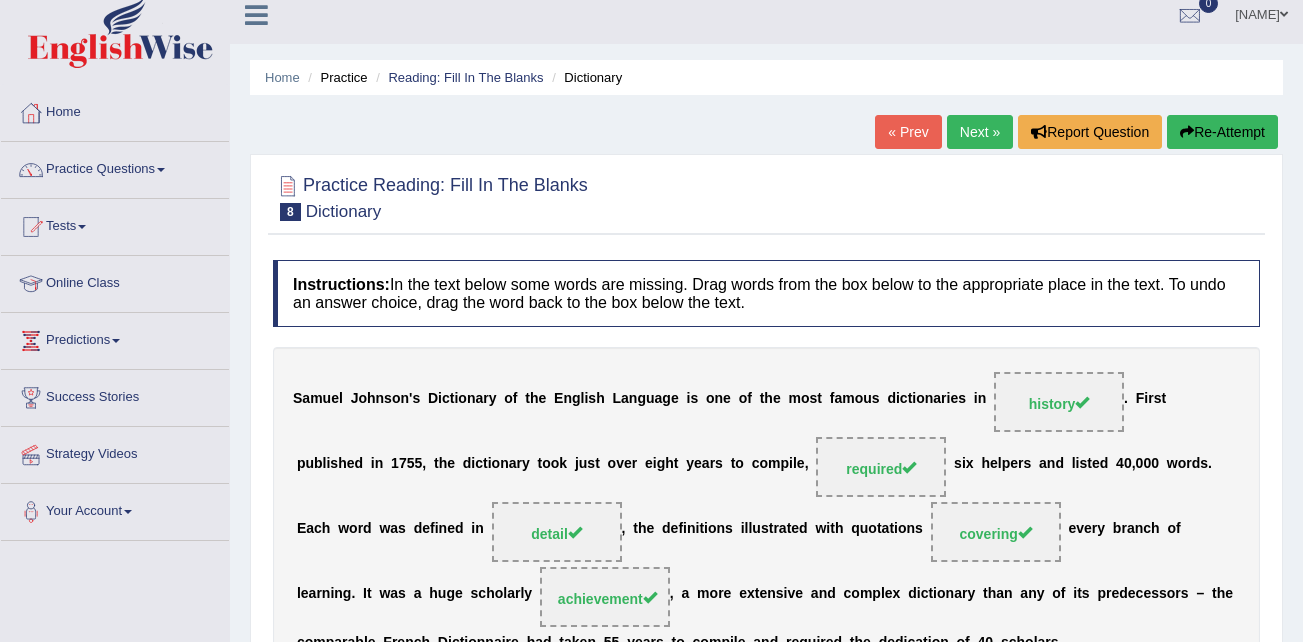 scroll, scrollTop: 0, scrollLeft: 0, axis: both 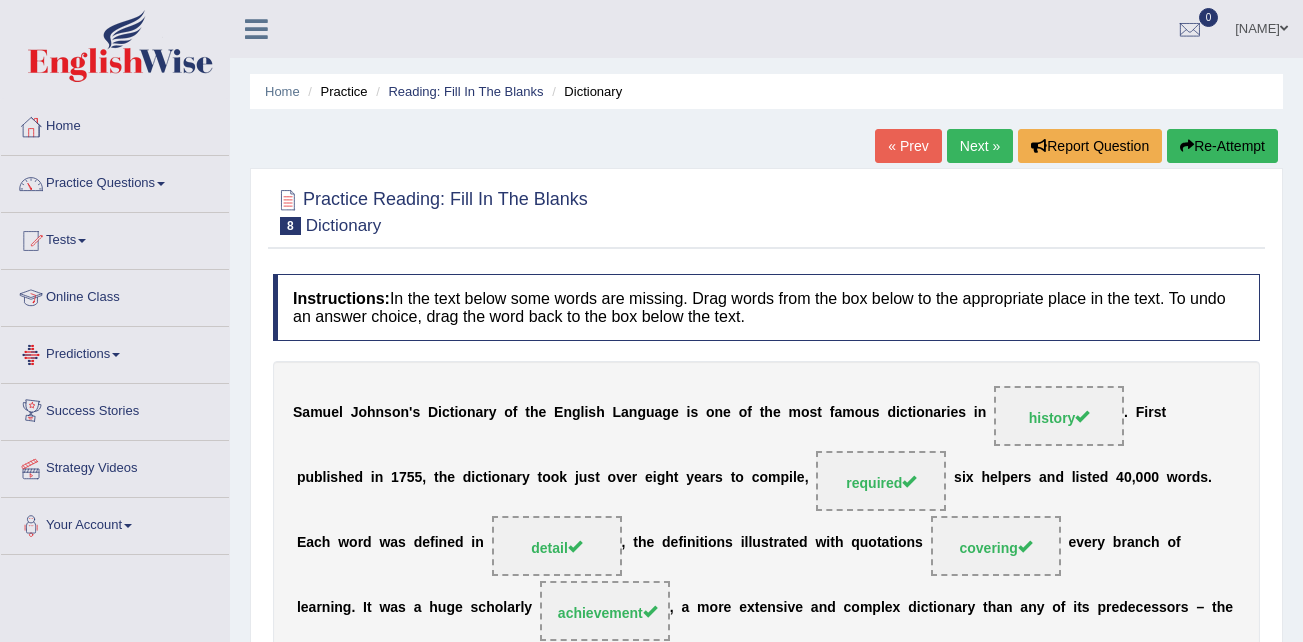 click on "Next »" at bounding box center (980, 146) 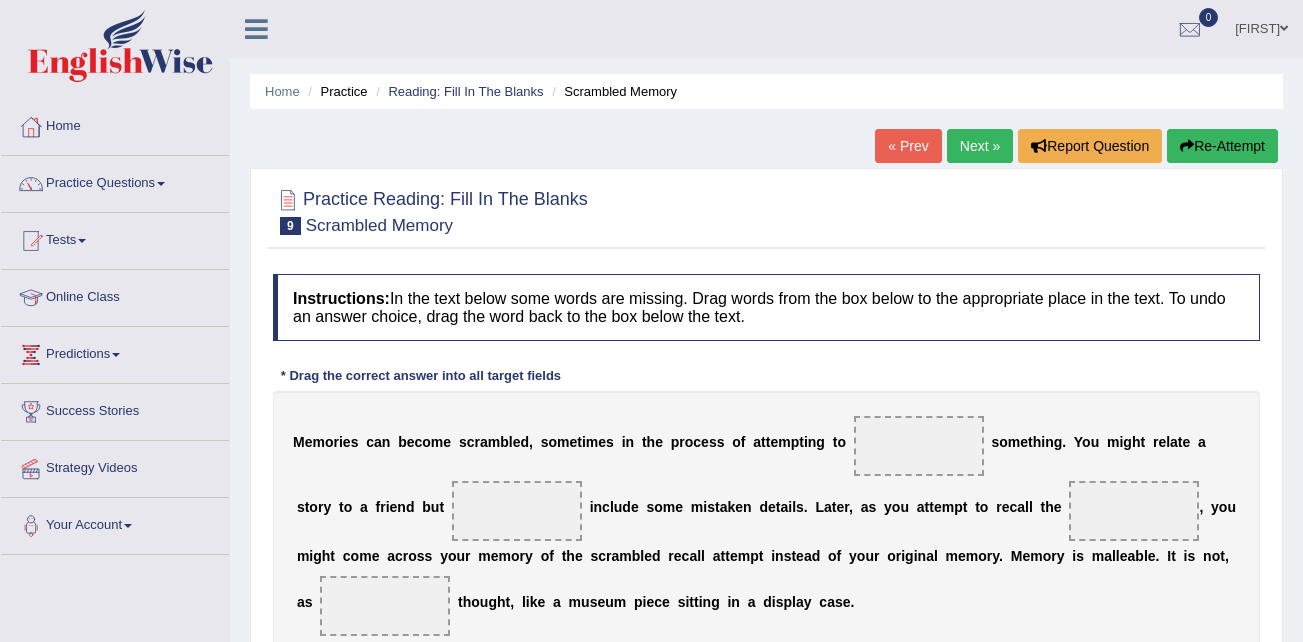 scroll, scrollTop: 0, scrollLeft: 0, axis: both 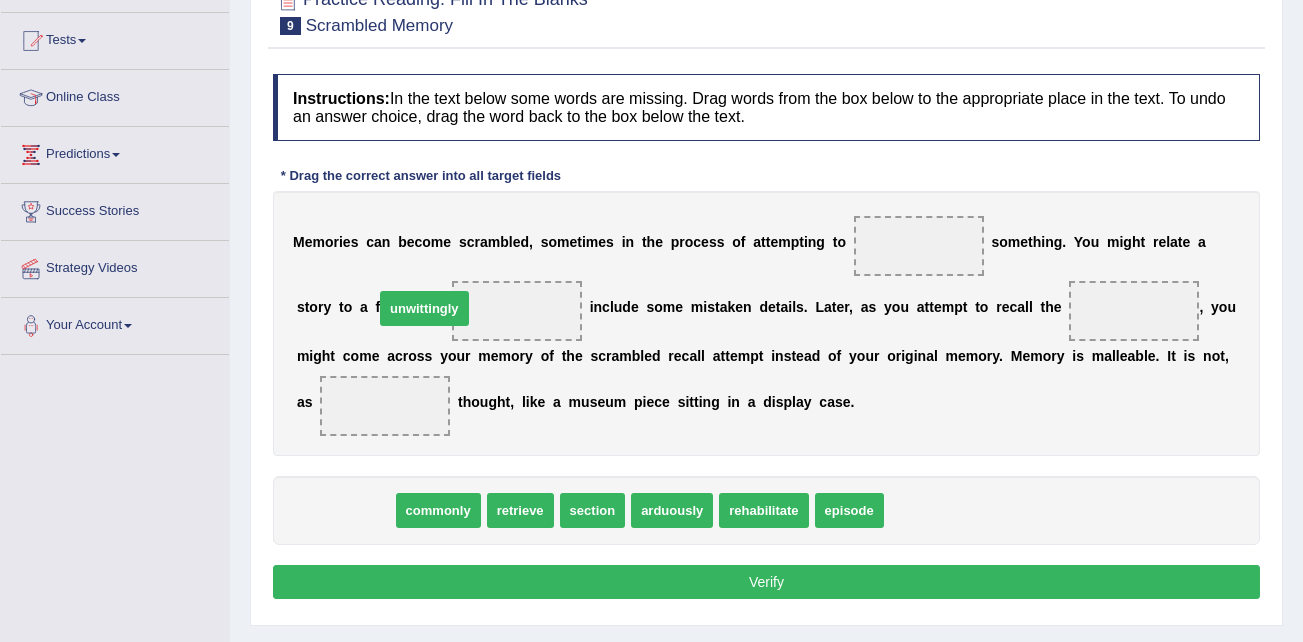 drag, startPoint x: 331, startPoint y: 516, endPoint x: 410, endPoint y: 314, distance: 216.89859 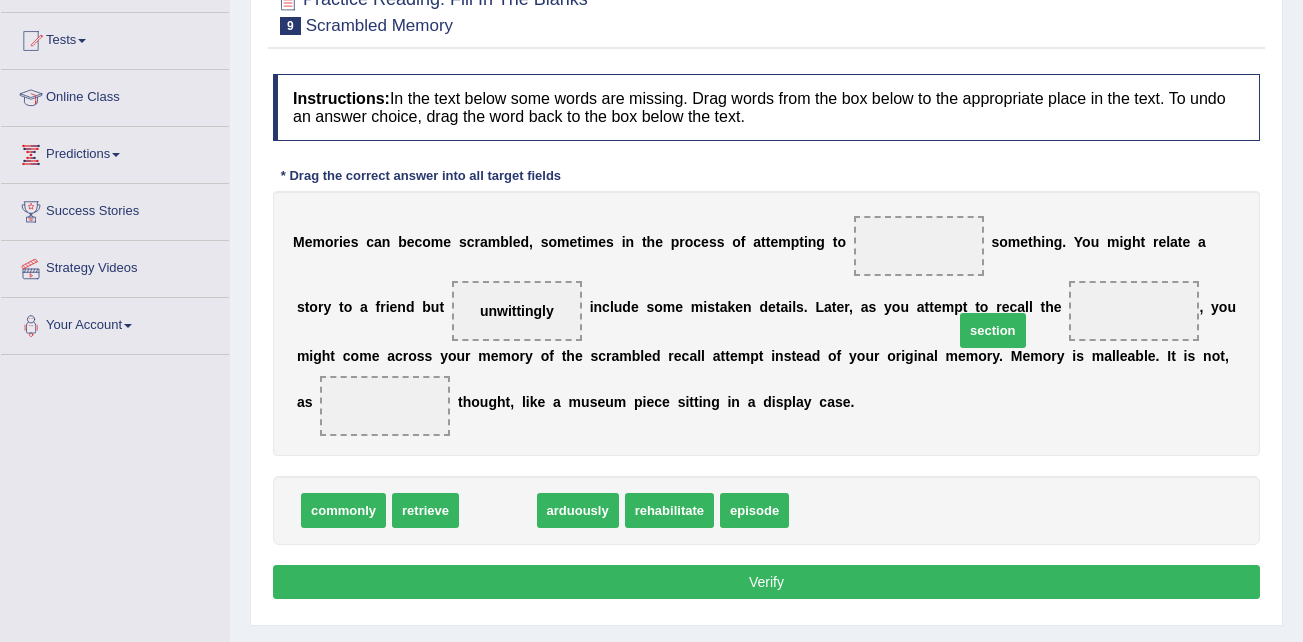 drag, startPoint x: 499, startPoint y: 513, endPoint x: 999, endPoint y: 321, distance: 535.59686 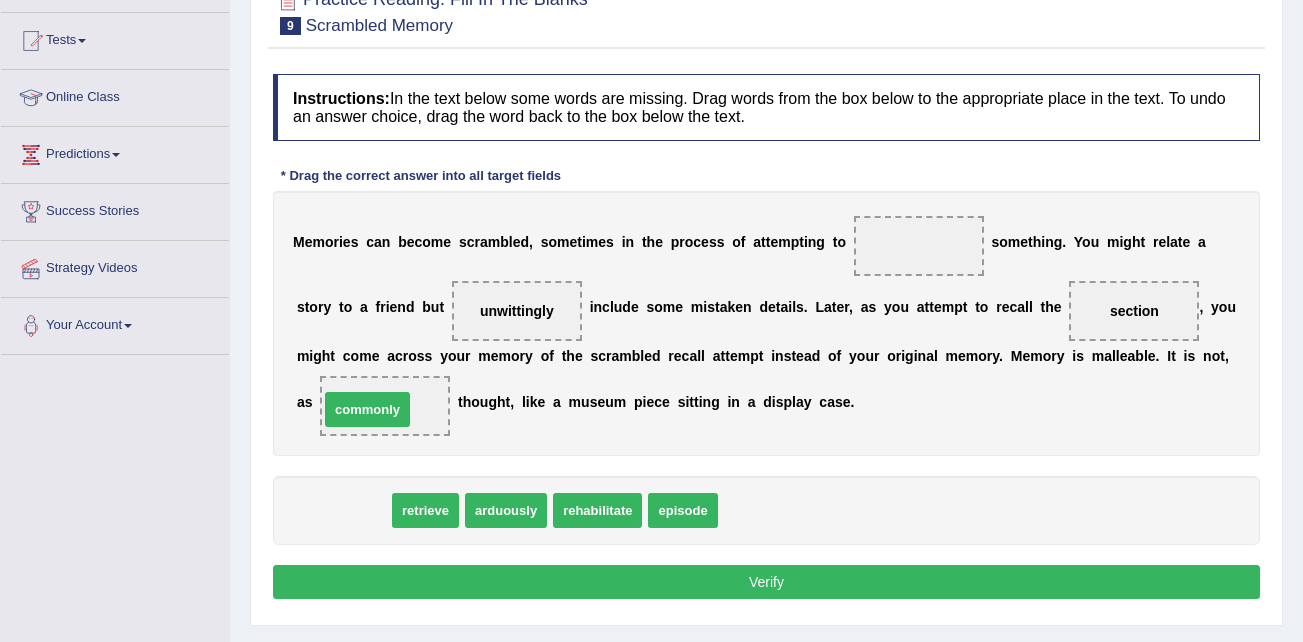 drag, startPoint x: 344, startPoint y: 510, endPoint x: 368, endPoint y: 409, distance: 103.81233 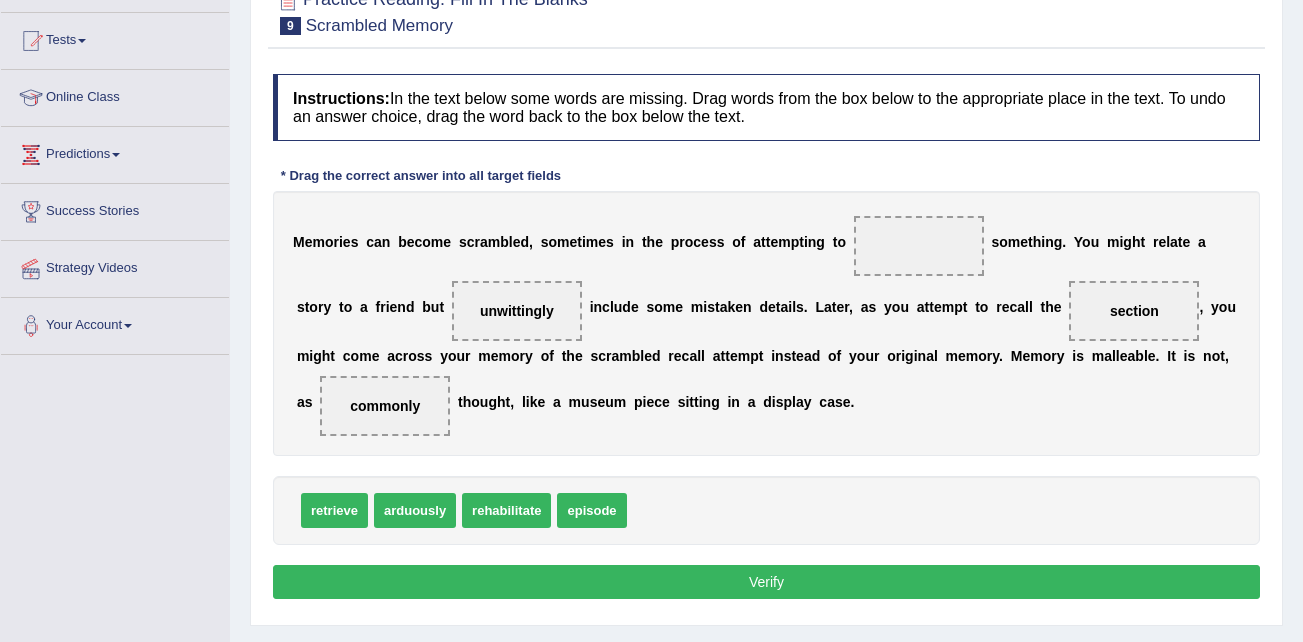 click on "Instructions:  In the text below some words are missing. Drag words from the box below to the appropriate place in the text. To undo an answer choice, drag the word back to the box below the text.
* Drag the correct answer into all target fields M e m o r i e s    c a n    b e c o m e    s c r a m b l e d ,    s o m e t i m e s    i n    t h e    p r o c e s s    o f    a t t e m p t i n g    t o       s o m e t h i n g .    Y o u    m i g h t    r e l a t e    a    s t o r y    t o    a    f r i e n d    b u t    unwittingly    i n c l u d e    s o m e    m i s t a k e n    d e t a i l s .    L a t e r ,    a s    y o u    a t t e m p t    t o    r e c a l l    t h e    section ,    y o u    m i g h t    c o m e    a c r o s s    y o u r    m e m o r y    o f    t h e    s c r a m b l e d    r e c a l l    a t t e m p t    i n s t e a d    o f    y o u r    o r i g i n a l    m e m o r y .    M e m o r y    i s    m a l l e a b l e .    I t" at bounding box center [766, 339] 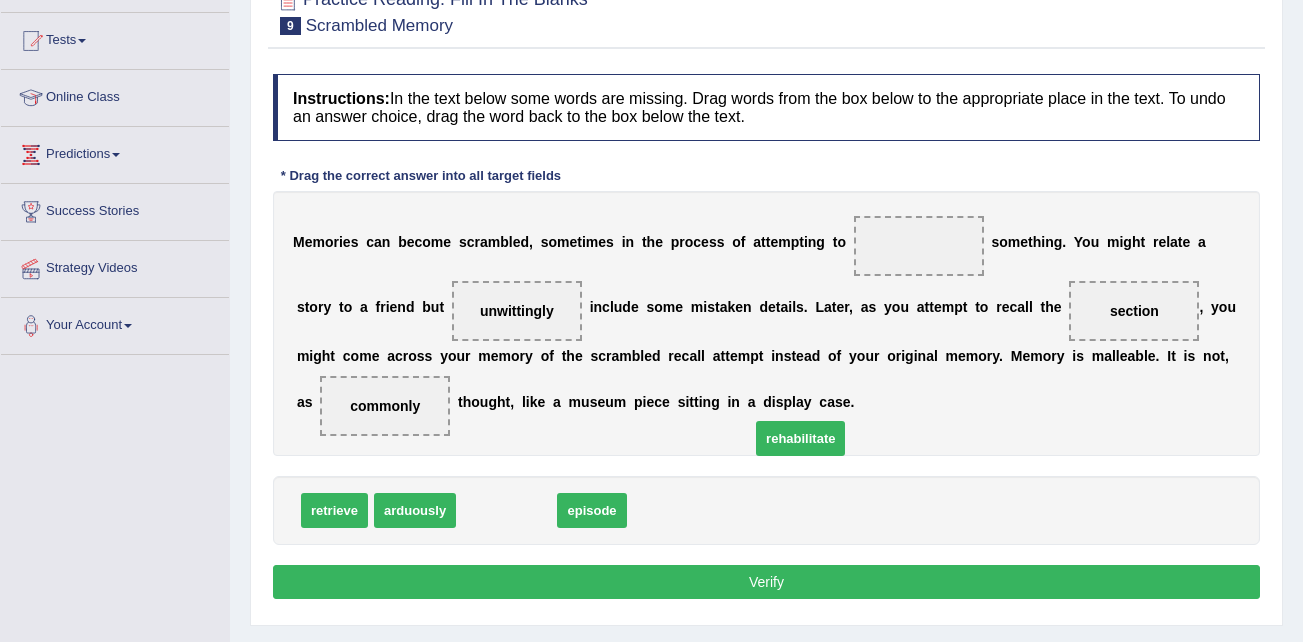 drag, startPoint x: 507, startPoint y: 514, endPoint x: 763, endPoint y: 496, distance: 256.63202 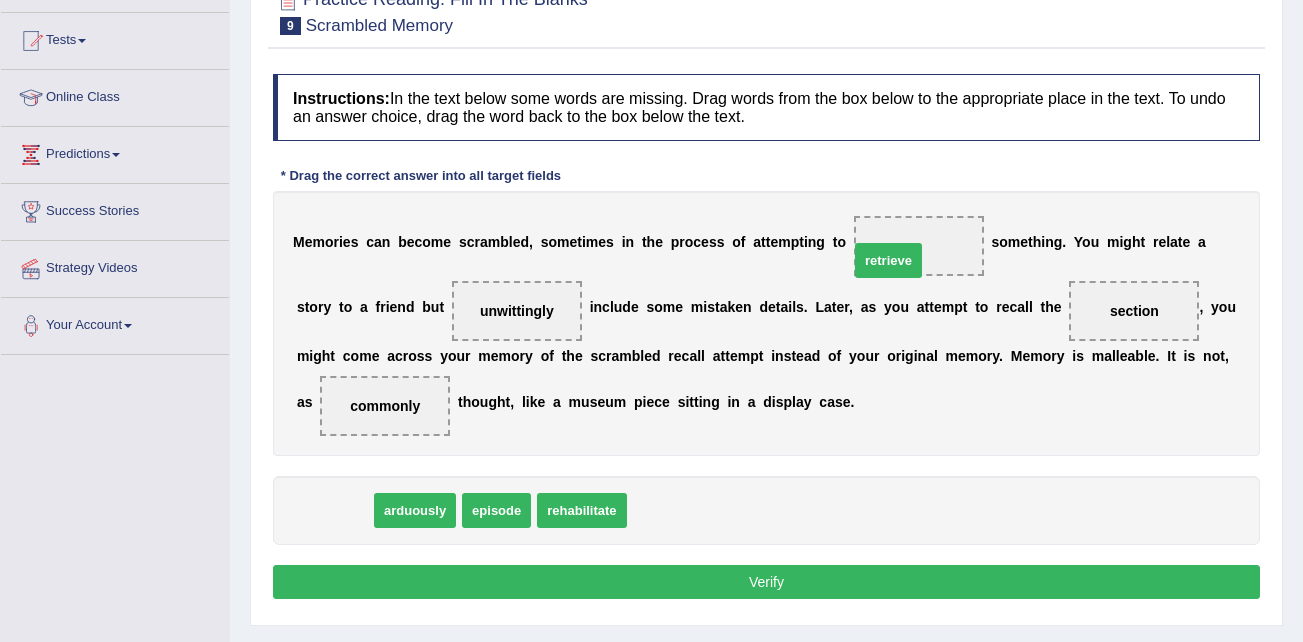 drag, startPoint x: 334, startPoint y: 506, endPoint x: 887, endPoint y: 240, distance: 613.6489 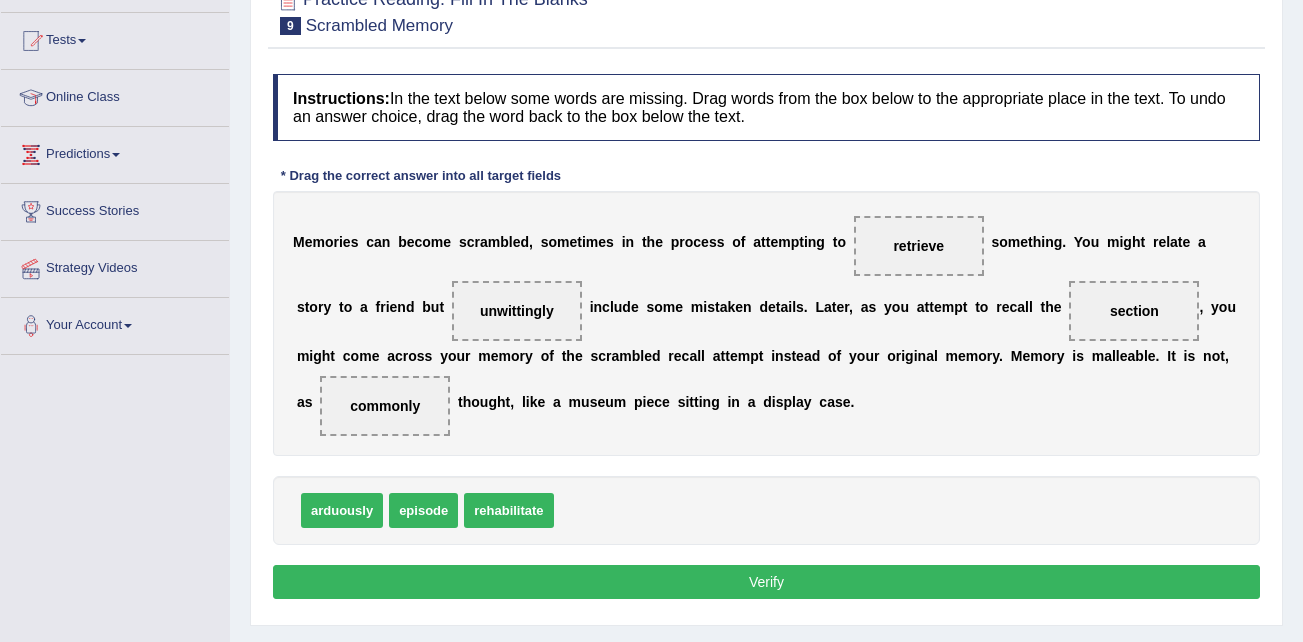 click on "Verify" at bounding box center (766, 582) 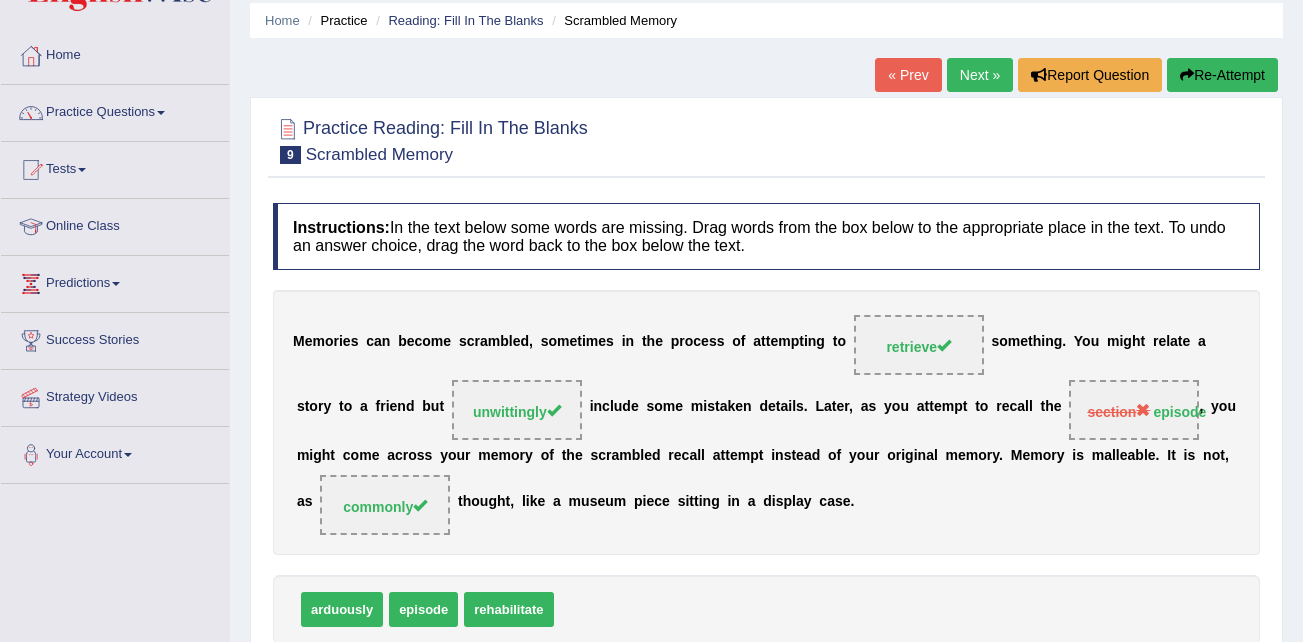 scroll, scrollTop: 0, scrollLeft: 0, axis: both 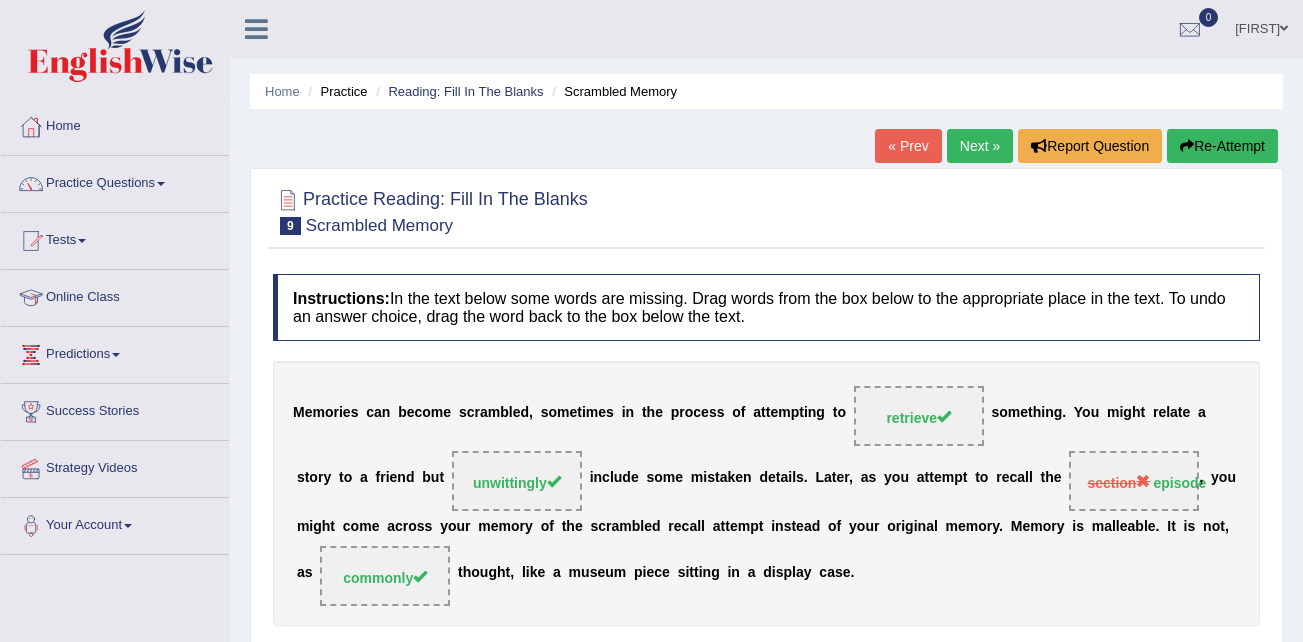 click on "Next »" at bounding box center (980, 146) 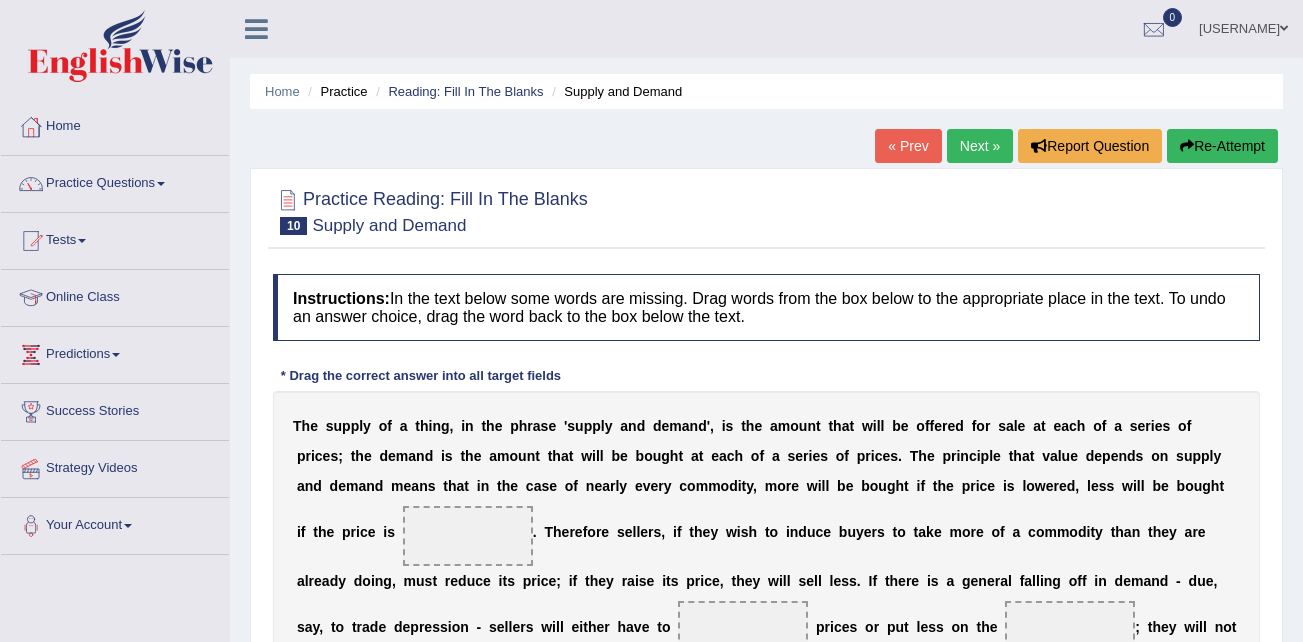 scroll, scrollTop: 0, scrollLeft: 0, axis: both 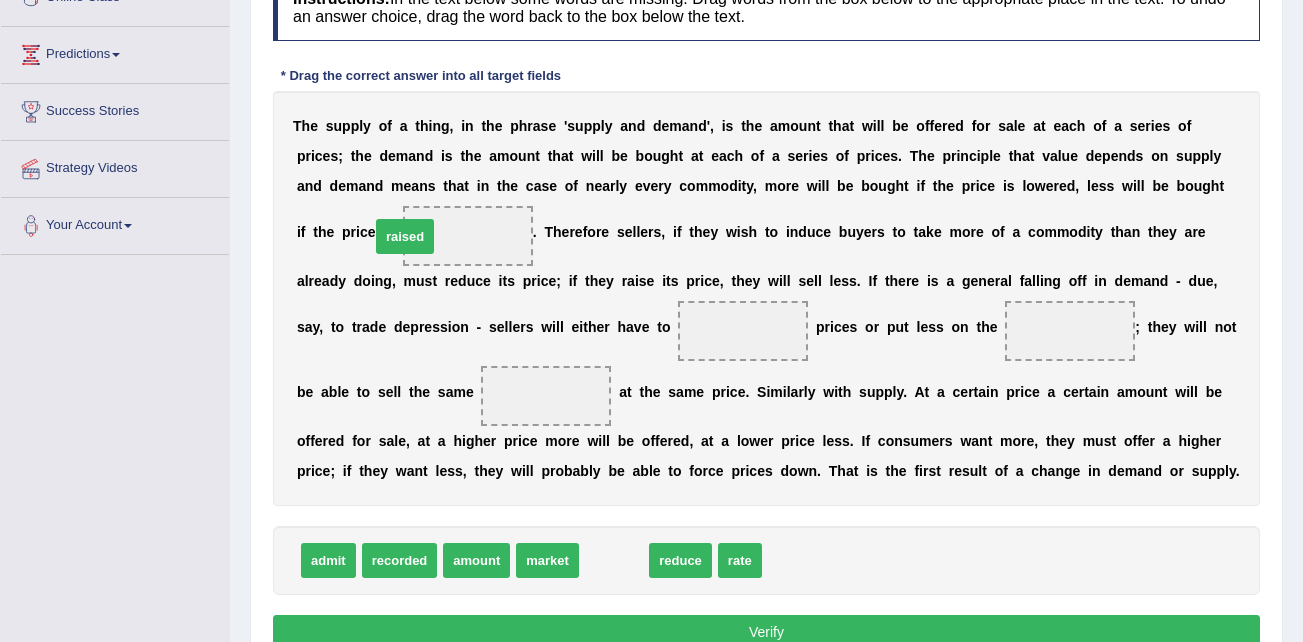 drag, startPoint x: 610, startPoint y: 567, endPoint x: 395, endPoint y: 238, distance: 393.02164 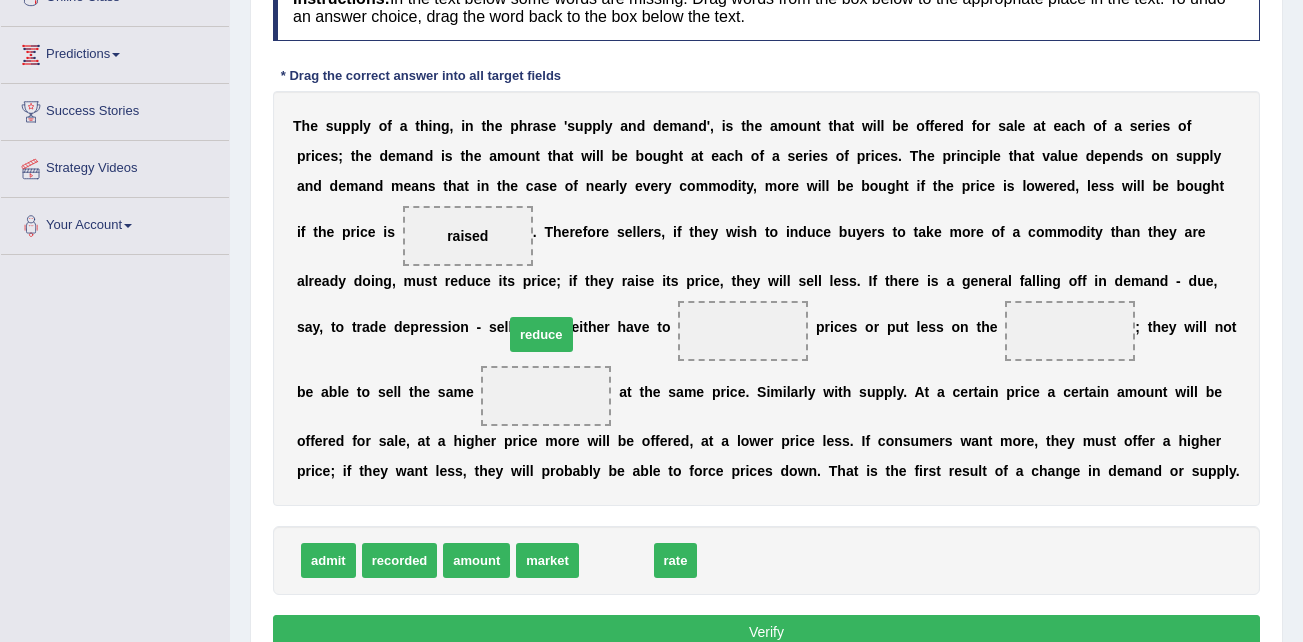 drag, startPoint x: 600, startPoint y: 564, endPoint x: 525, endPoint y: 338, distance: 238.11972 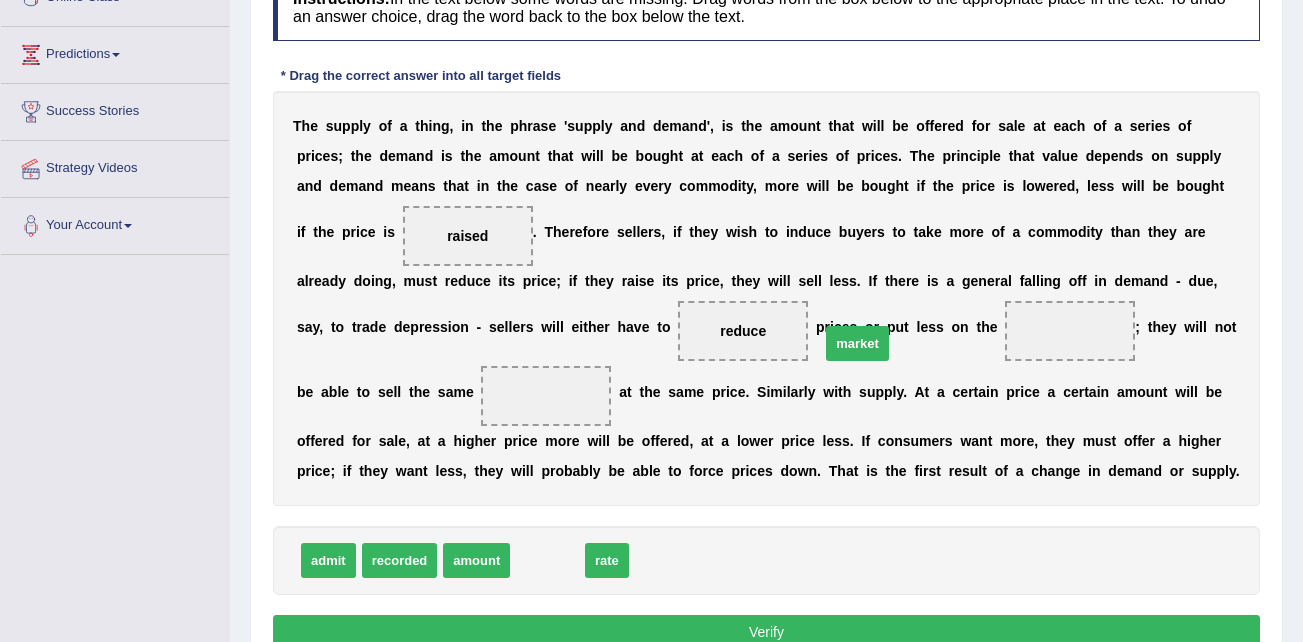 drag, startPoint x: 553, startPoint y: 563, endPoint x: 861, endPoint y: 341, distance: 379.66827 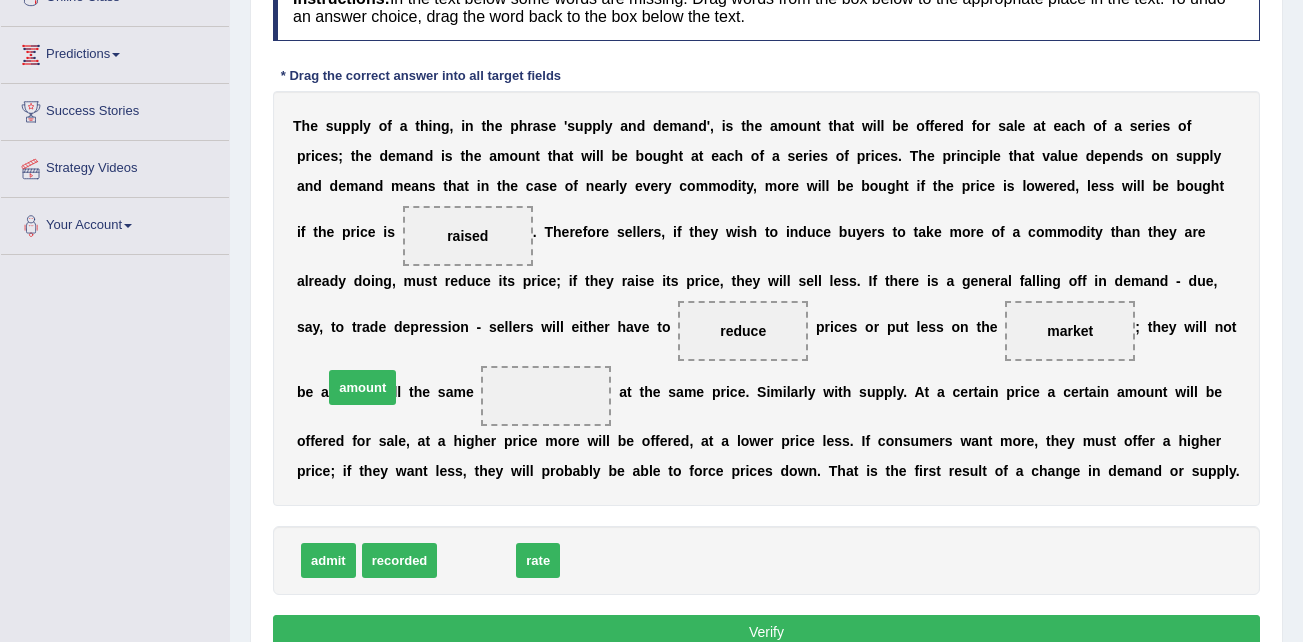 drag, startPoint x: 482, startPoint y: 569, endPoint x: 368, endPoint y: 396, distance: 207.18349 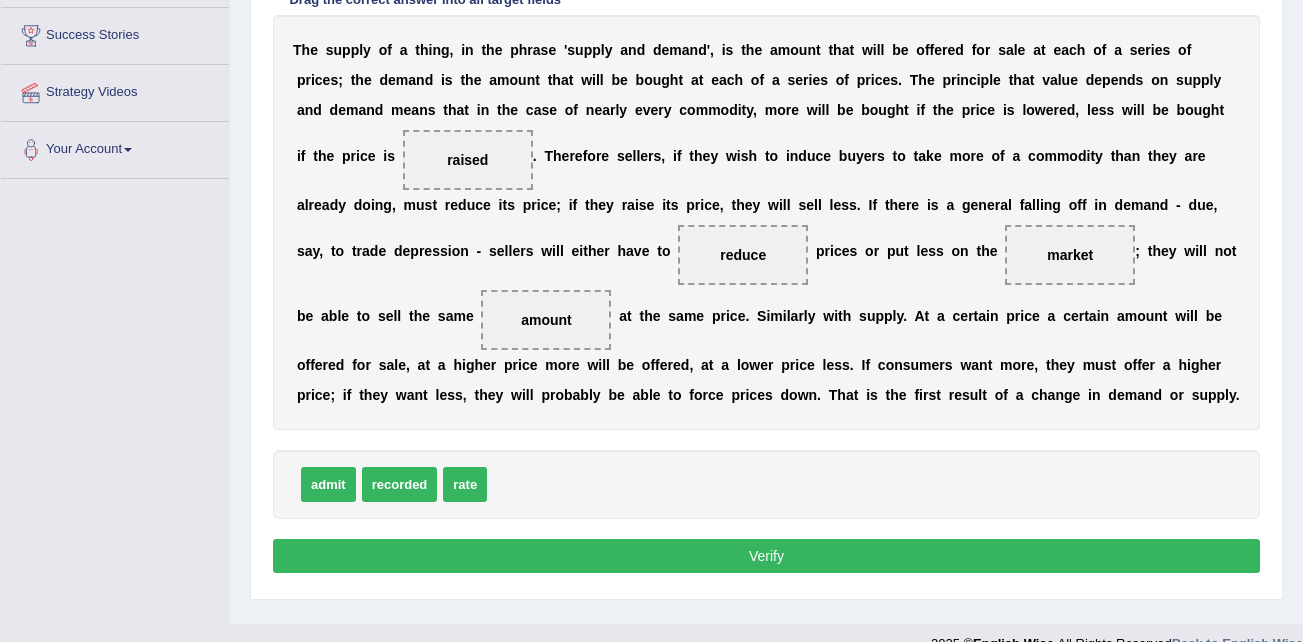 scroll, scrollTop: 400, scrollLeft: 0, axis: vertical 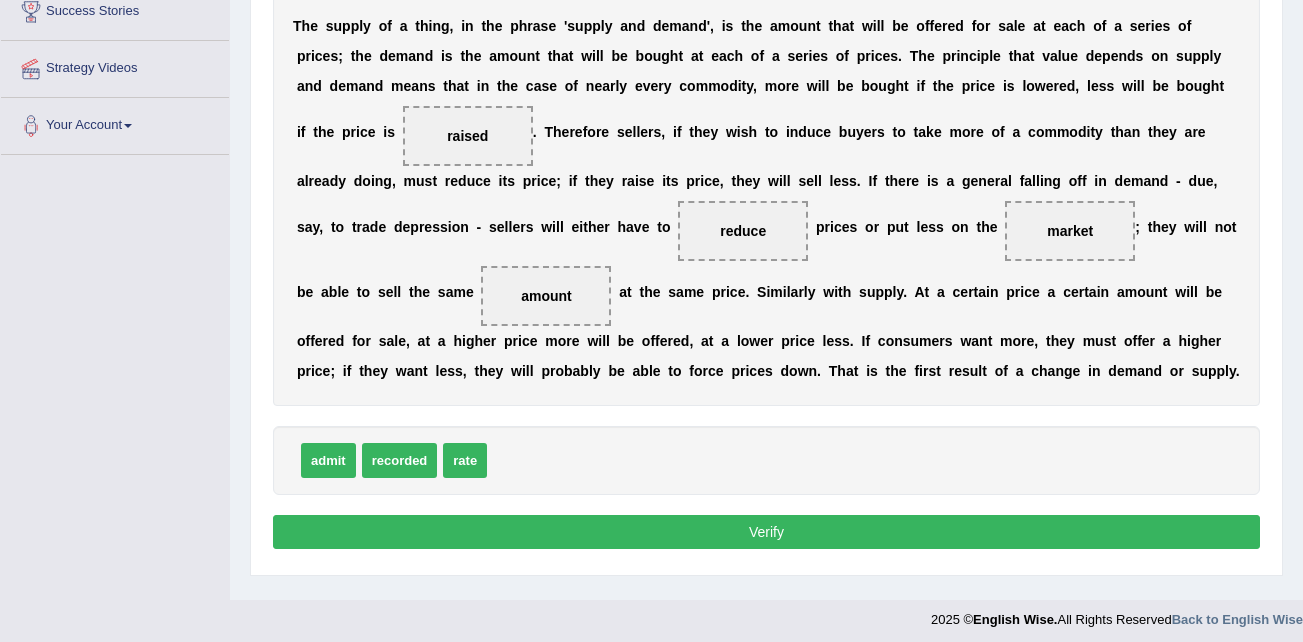 click on "Verify" at bounding box center [766, 532] 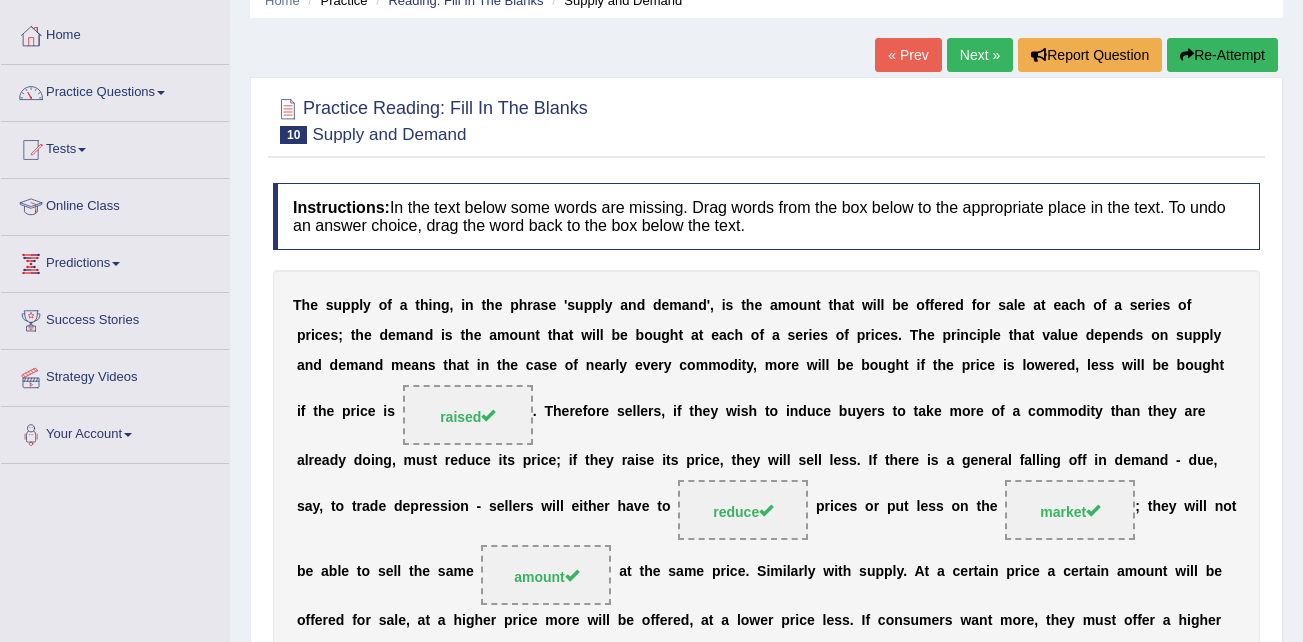 scroll, scrollTop: 0, scrollLeft: 0, axis: both 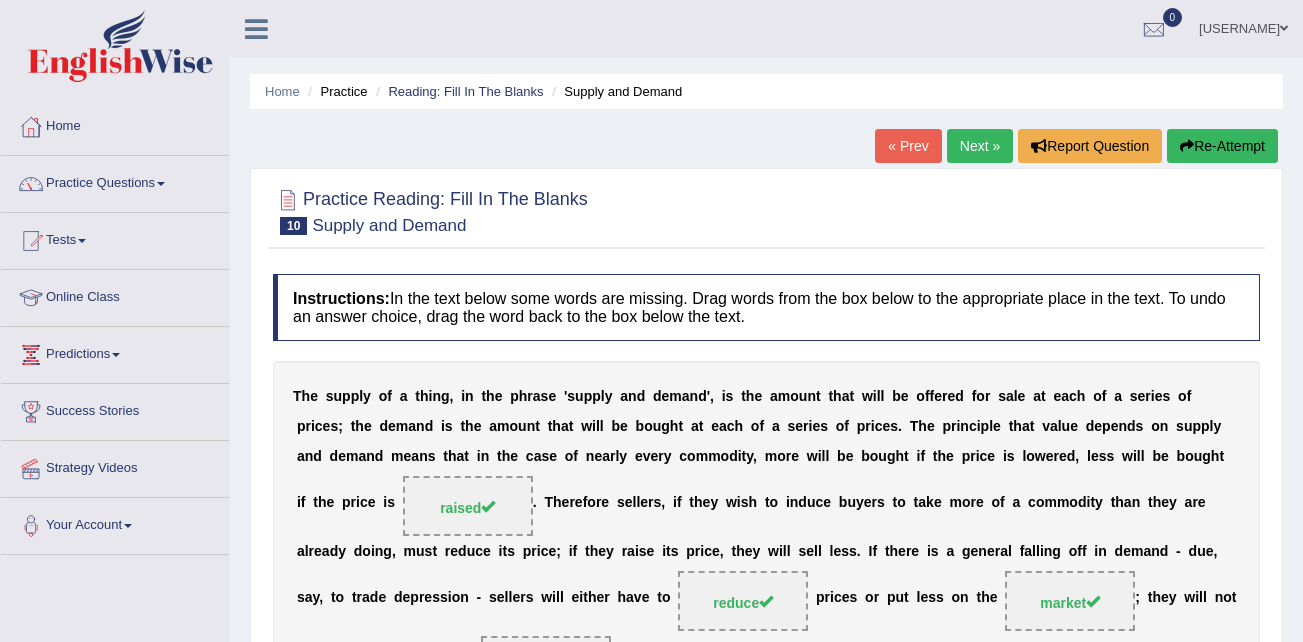 click on "Next »" at bounding box center (980, 146) 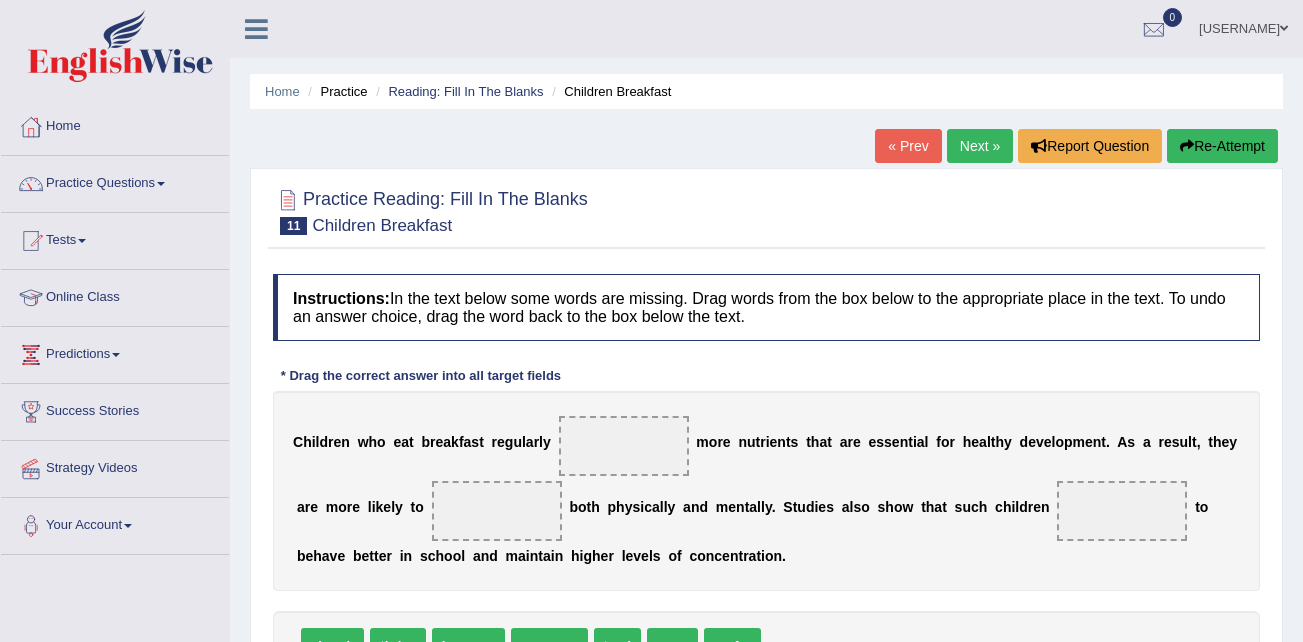 scroll, scrollTop: 0, scrollLeft: 0, axis: both 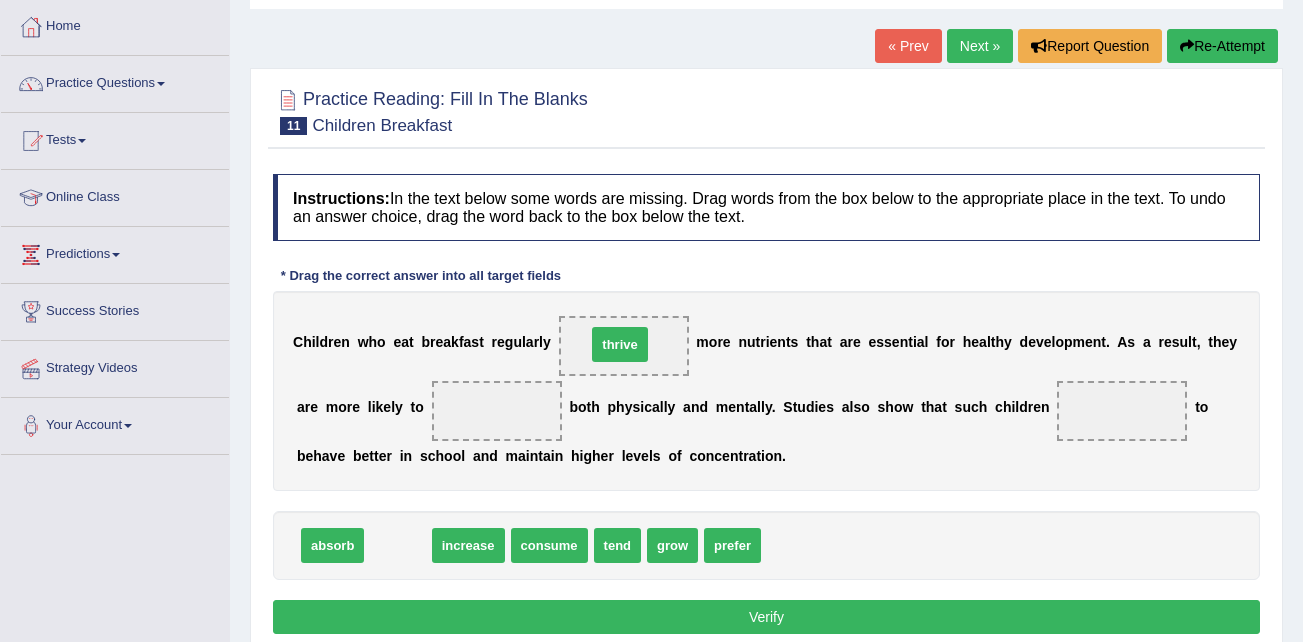 drag, startPoint x: 406, startPoint y: 551, endPoint x: 628, endPoint y: 350, distance: 299.47455 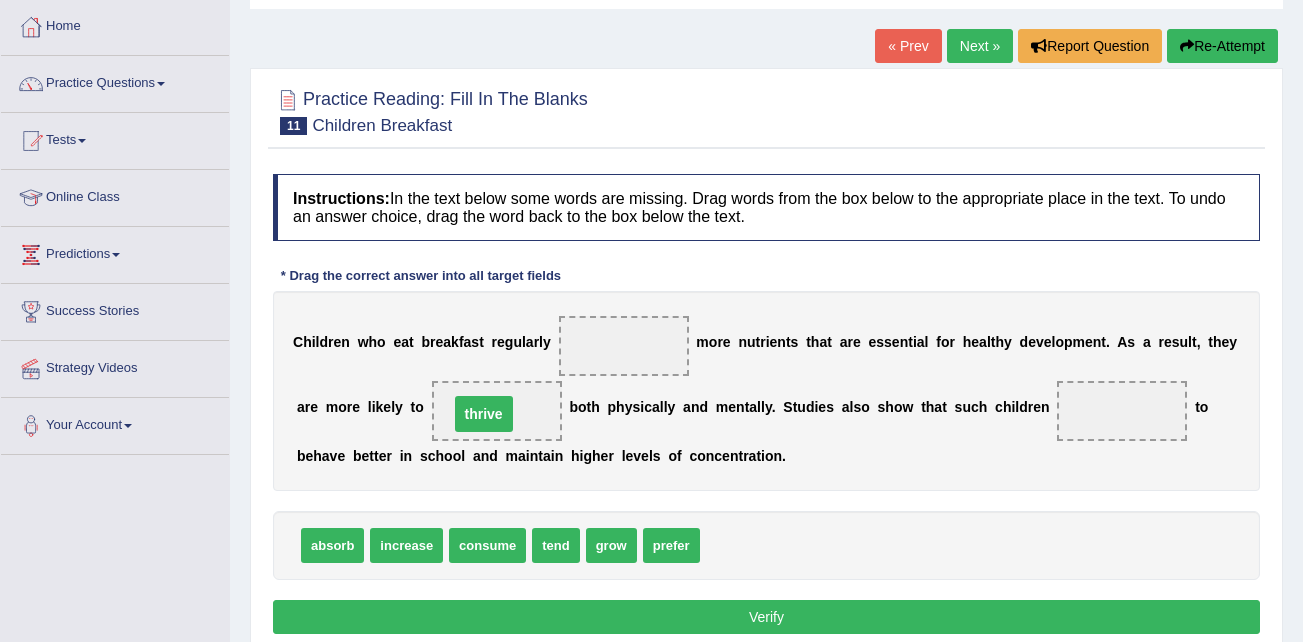 drag, startPoint x: 612, startPoint y: 346, endPoint x: 472, endPoint y: 414, distance: 155.64061 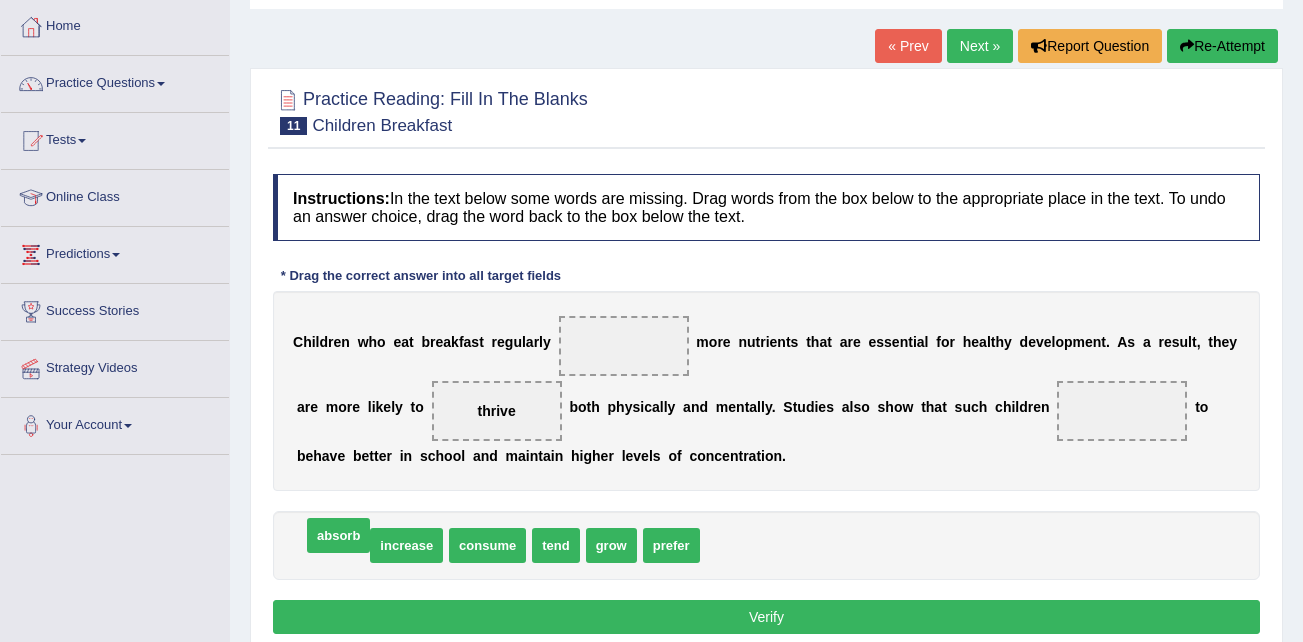 drag, startPoint x: 335, startPoint y: 551, endPoint x: 341, endPoint y: 541, distance: 11.661903 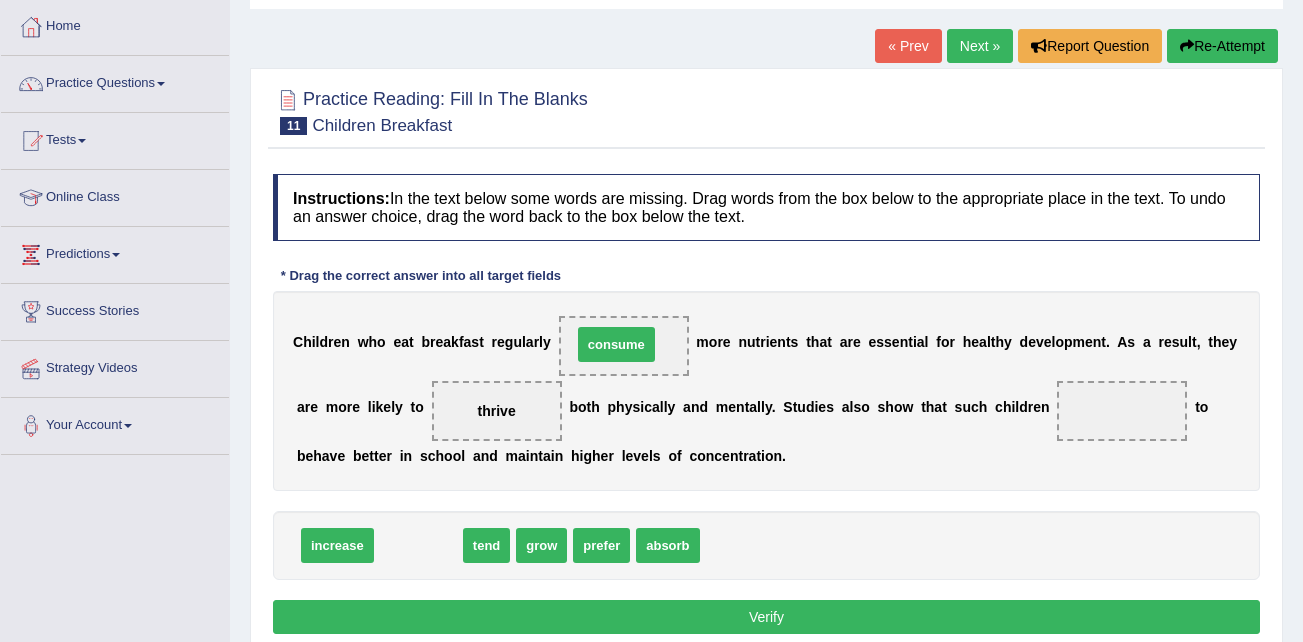 drag, startPoint x: 410, startPoint y: 549, endPoint x: 608, endPoint y: 348, distance: 282.1436 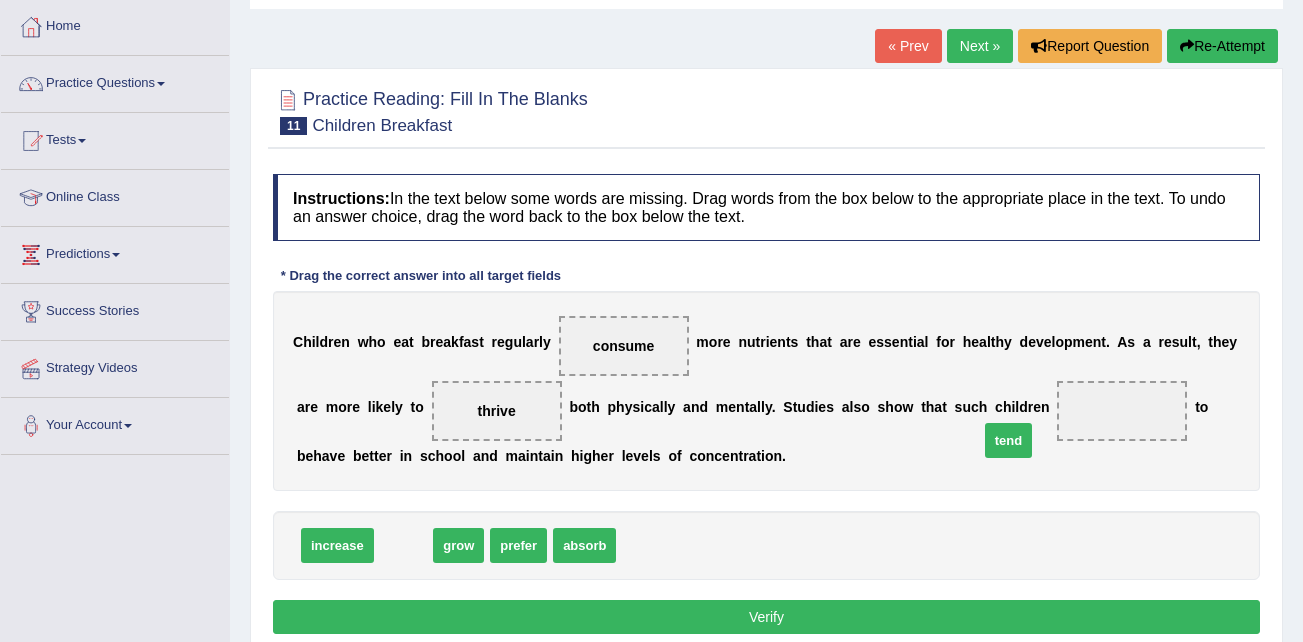 drag, startPoint x: 399, startPoint y: 549, endPoint x: 1040, endPoint y: 417, distance: 654.45013 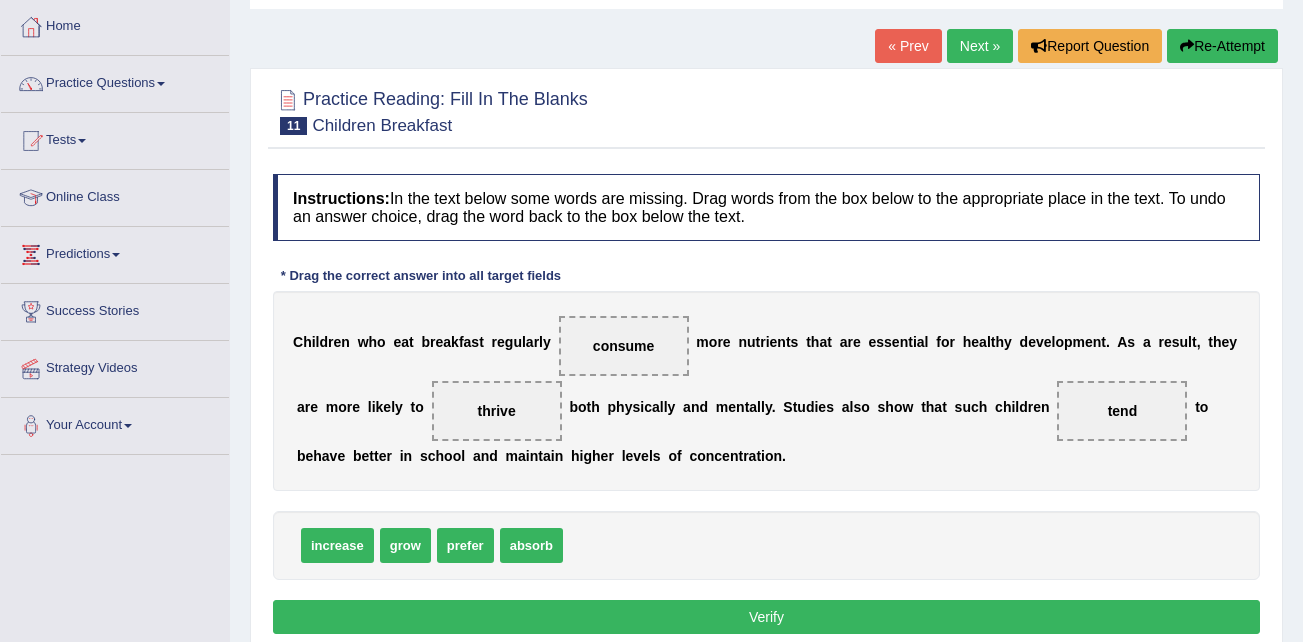 click on "Verify" at bounding box center (766, 617) 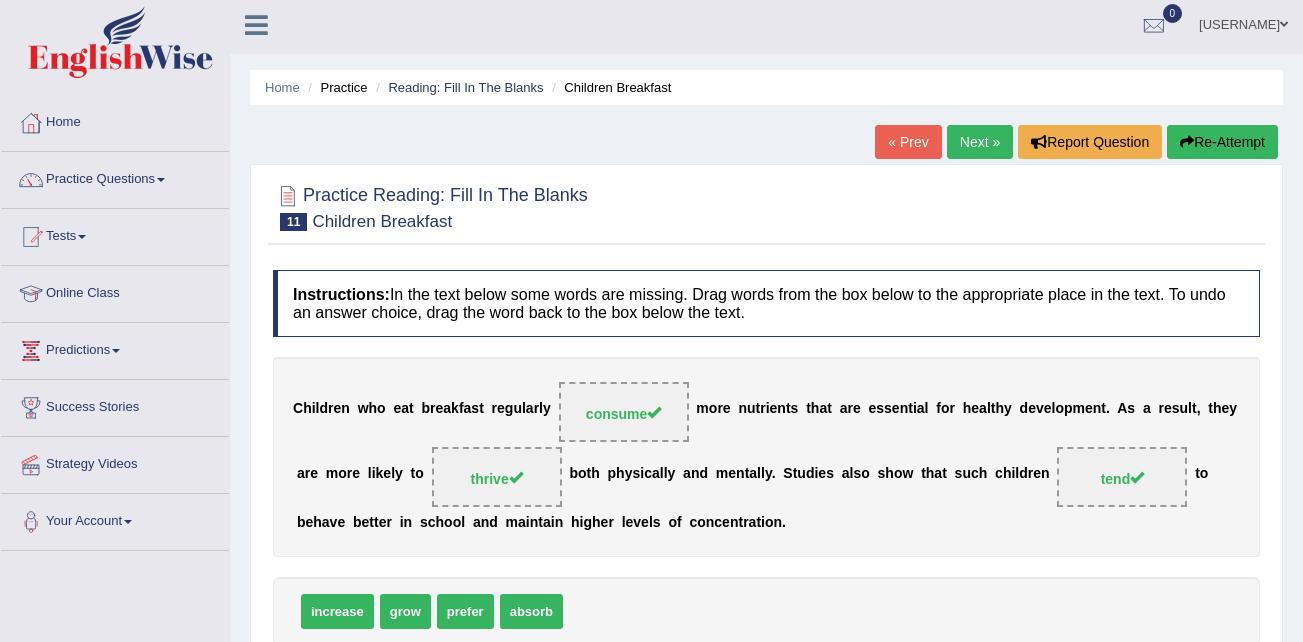 scroll, scrollTop: 0, scrollLeft: 0, axis: both 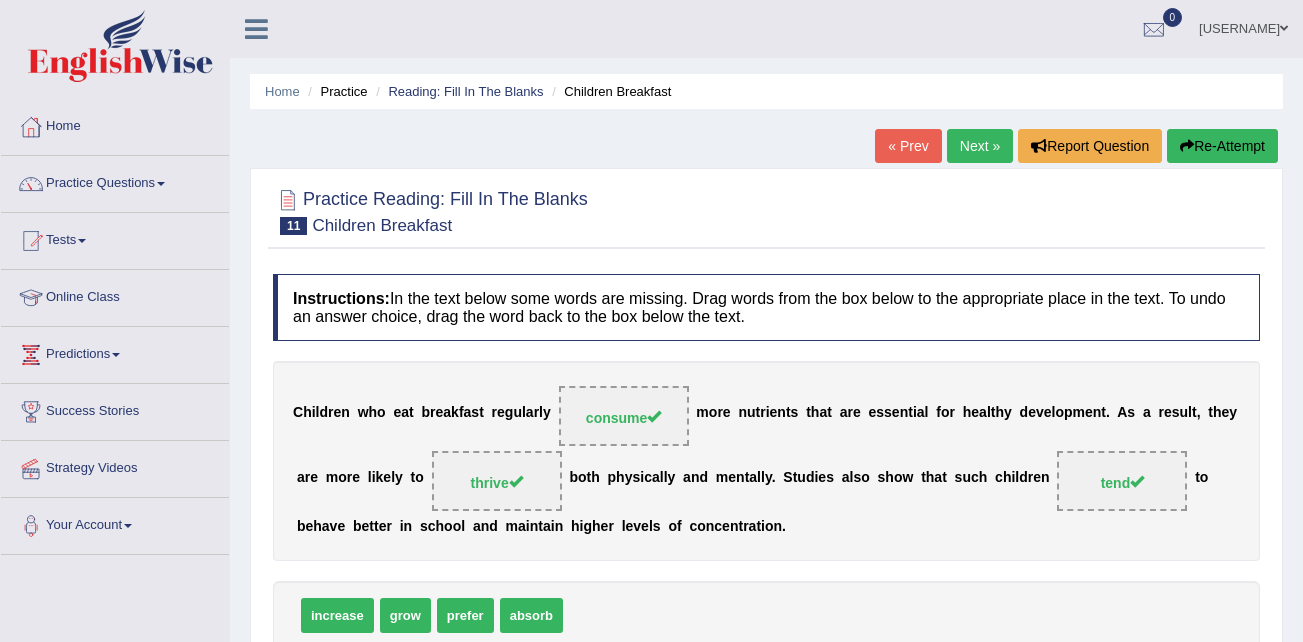 click on "Next »" at bounding box center [980, 146] 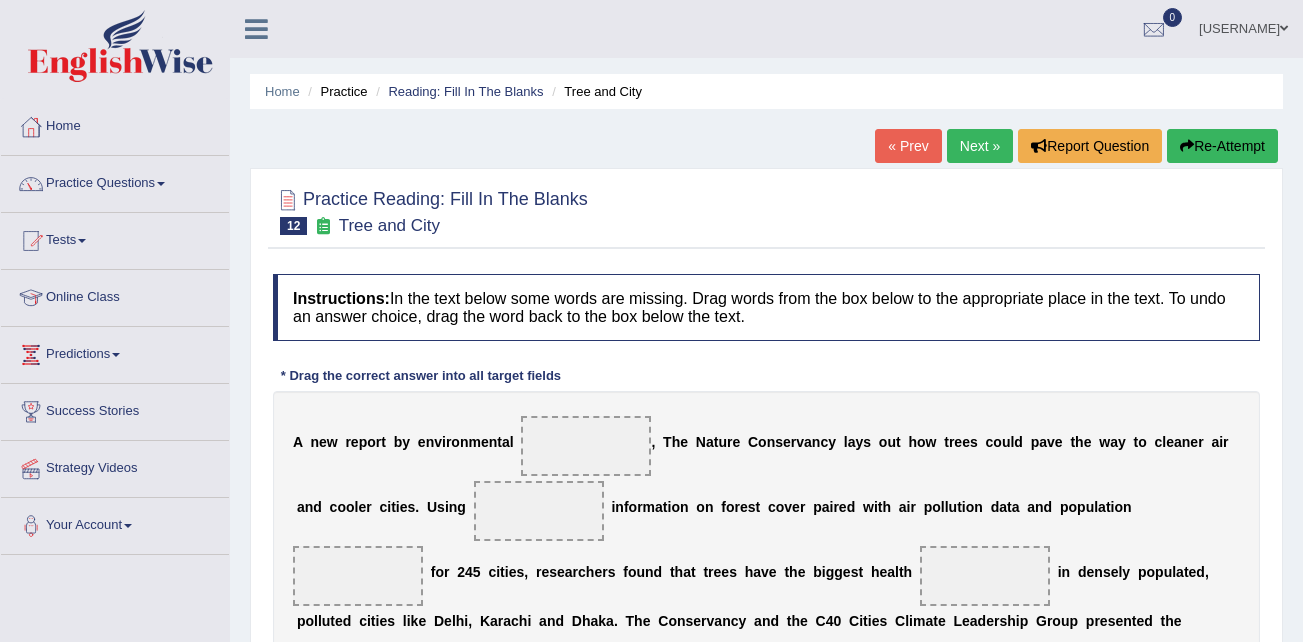 scroll, scrollTop: 0, scrollLeft: 0, axis: both 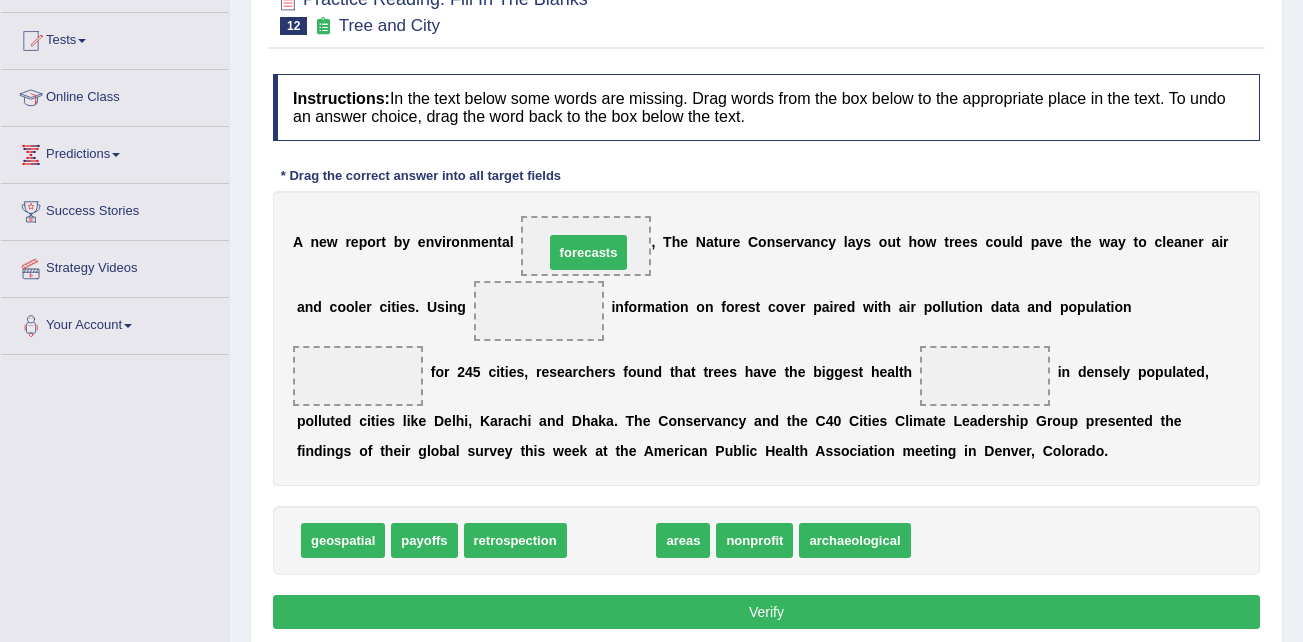 drag, startPoint x: 592, startPoint y: 542, endPoint x: 569, endPoint y: 254, distance: 288.91693 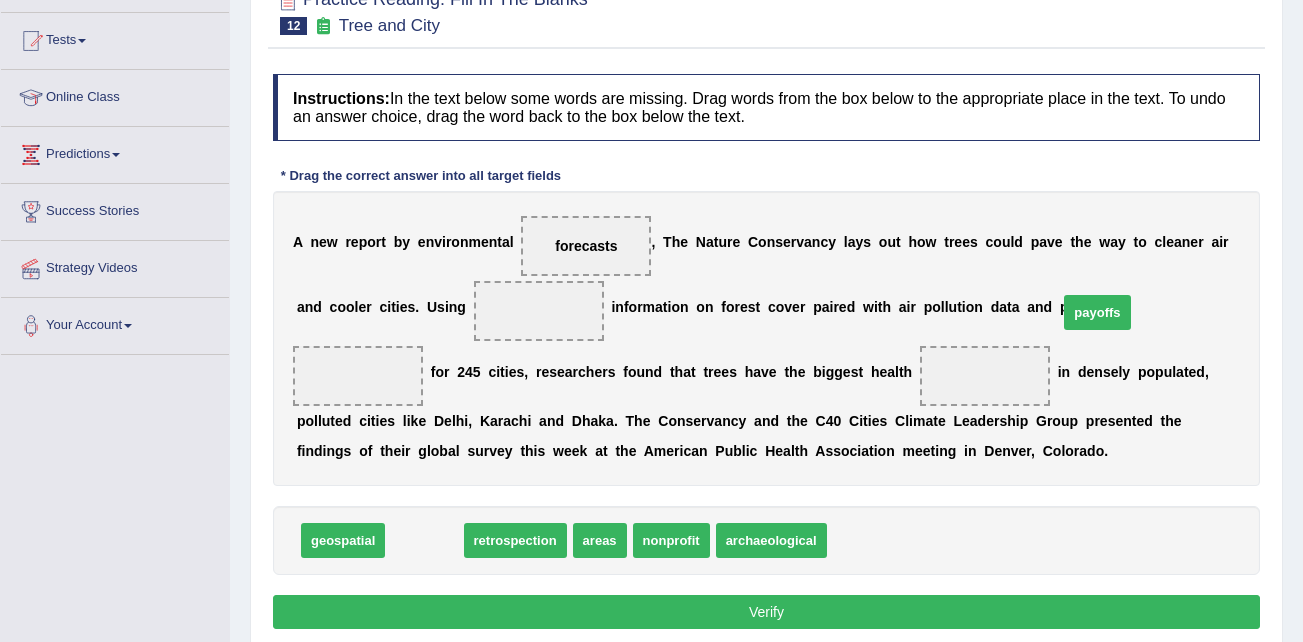 drag, startPoint x: 438, startPoint y: 546, endPoint x: 1130, endPoint y: 313, distance: 730.1733 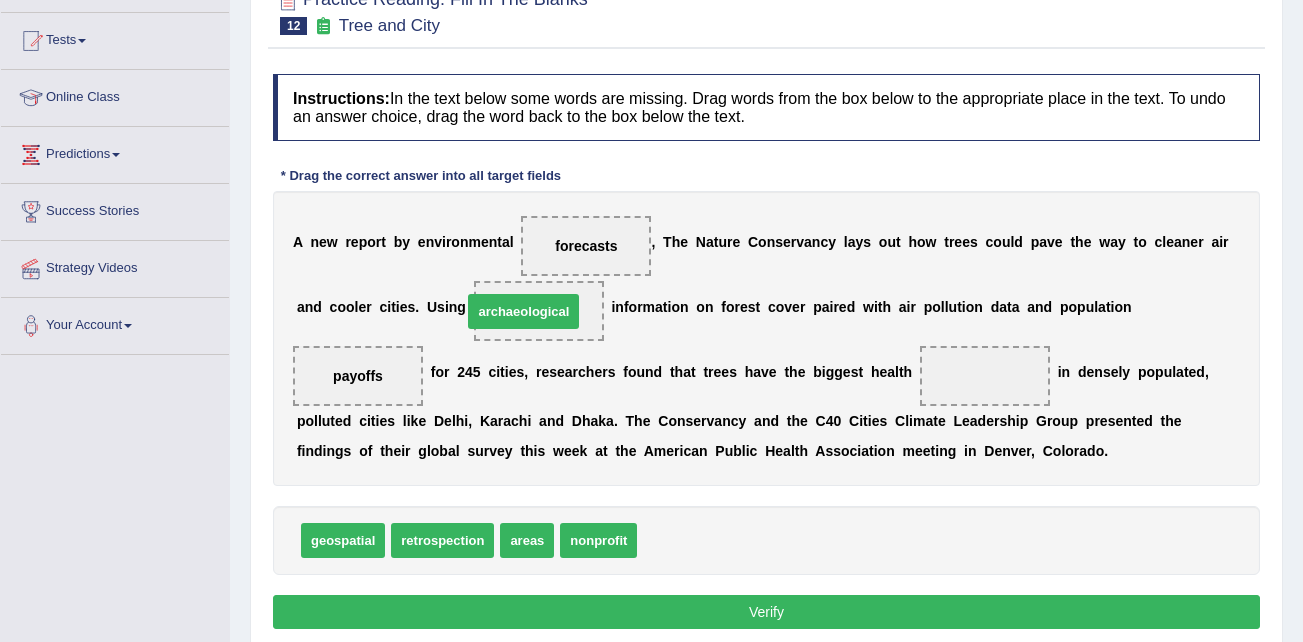 drag, startPoint x: 673, startPoint y: 534, endPoint x: 498, endPoint y: 314, distance: 281.11386 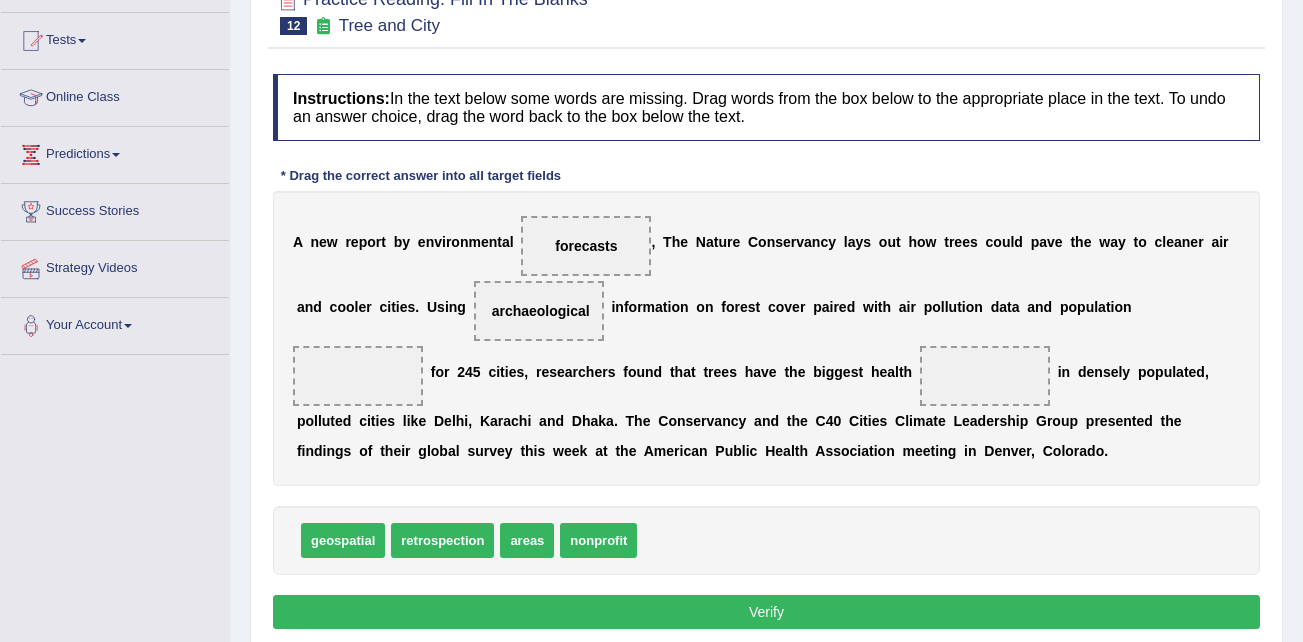 drag, startPoint x: 1134, startPoint y: 312, endPoint x: 820, endPoint y: 371, distance: 319.4949 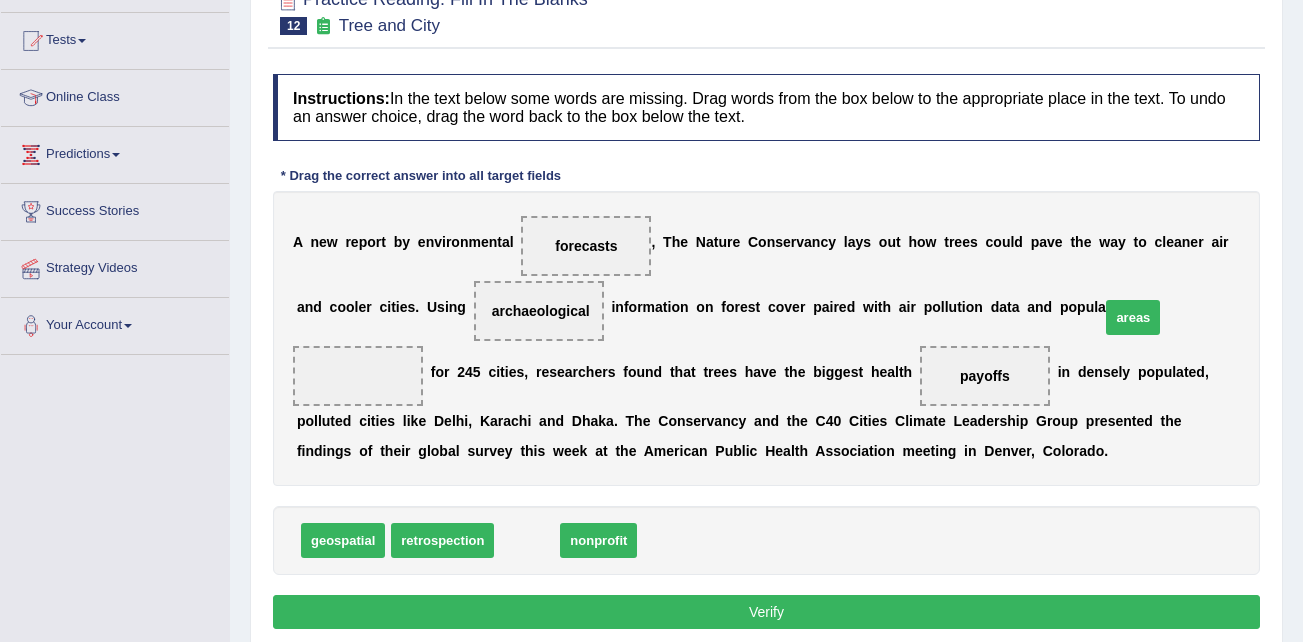 drag, startPoint x: 515, startPoint y: 538, endPoint x: 1121, endPoint y: 315, distance: 645.7283 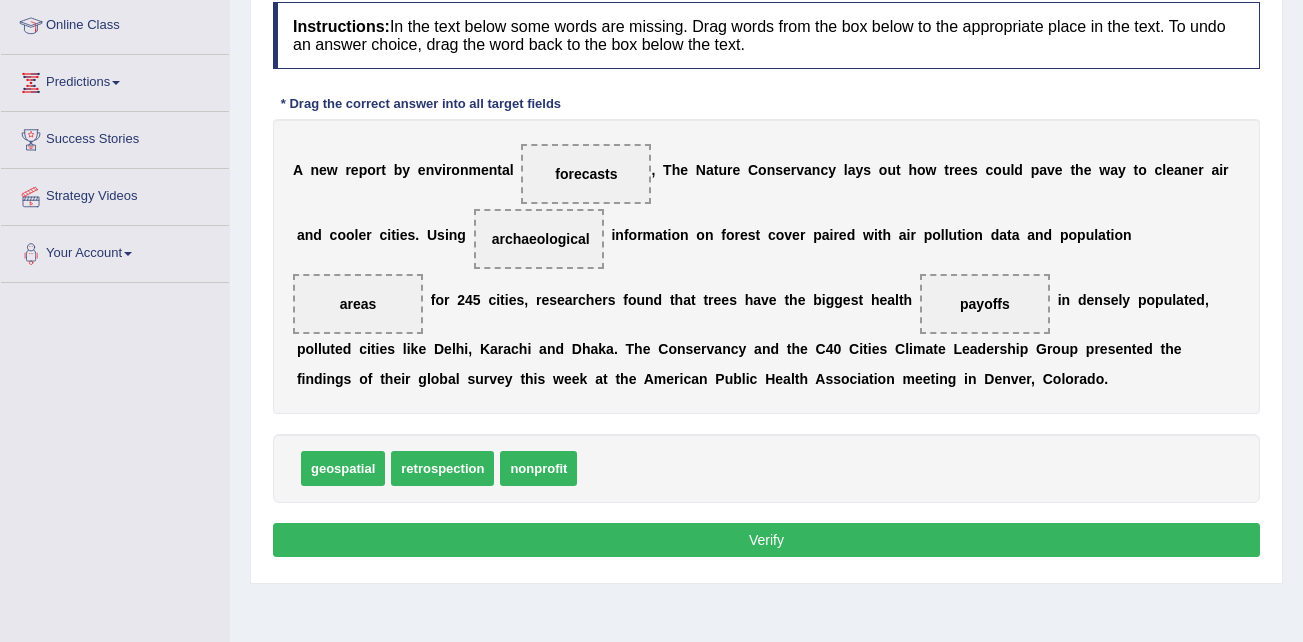 scroll, scrollTop: 300, scrollLeft: 0, axis: vertical 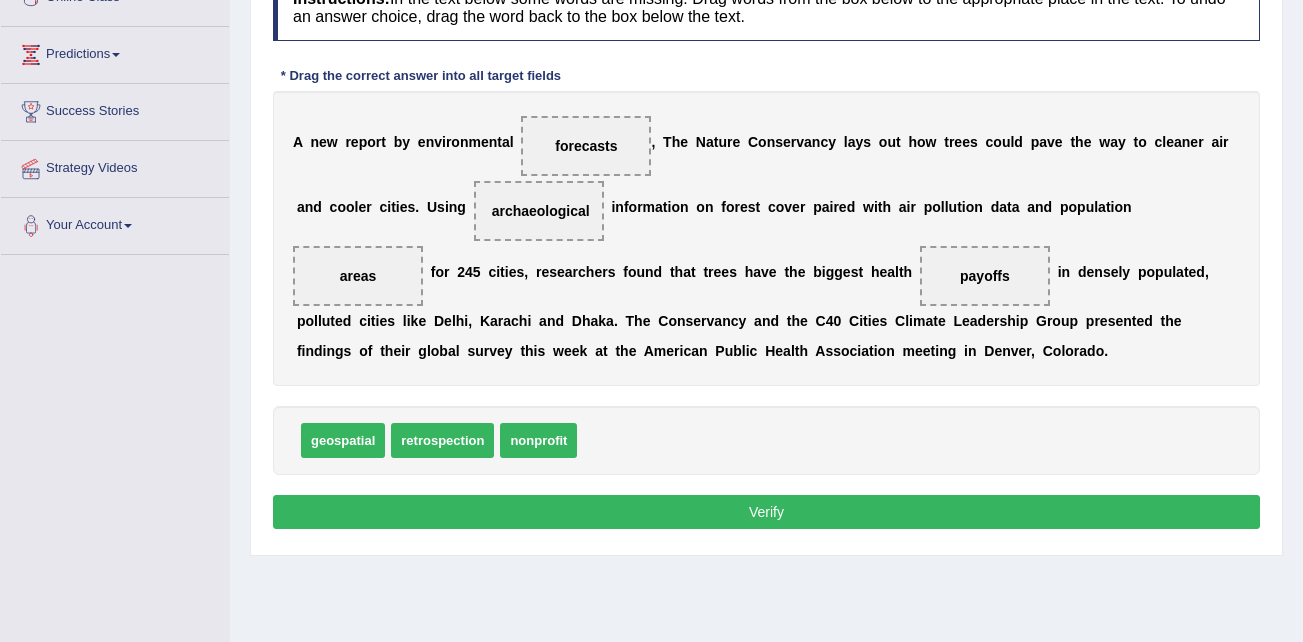 click on "Verify" at bounding box center (766, 512) 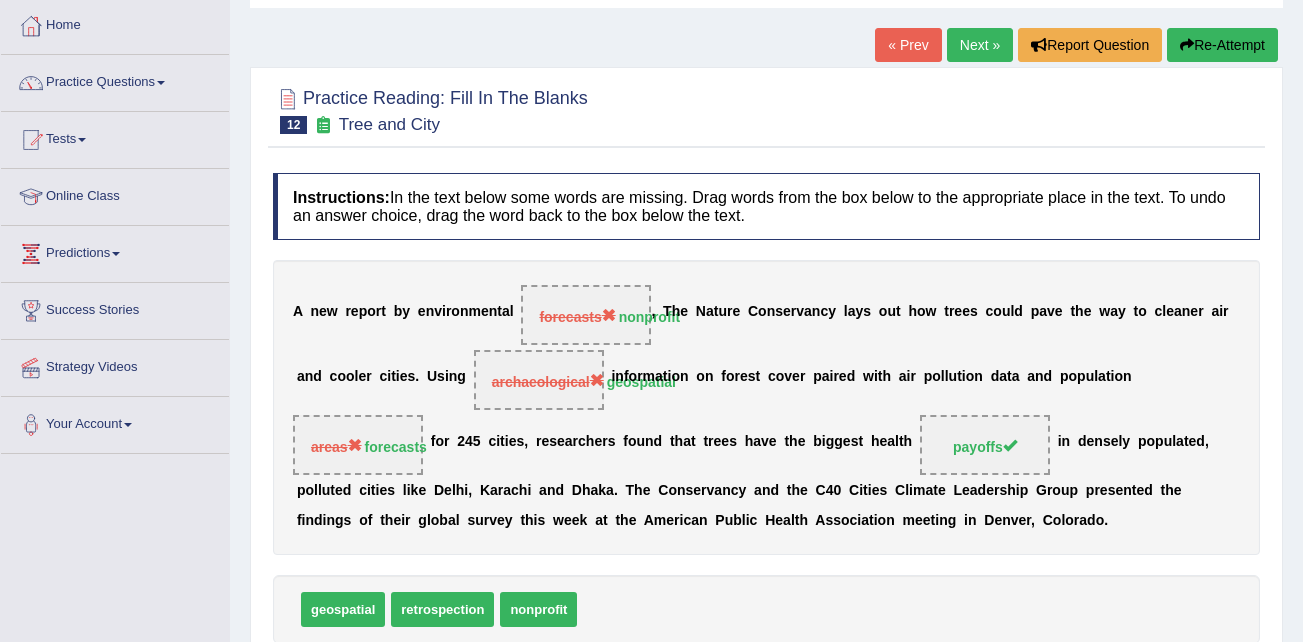 scroll, scrollTop: 100, scrollLeft: 0, axis: vertical 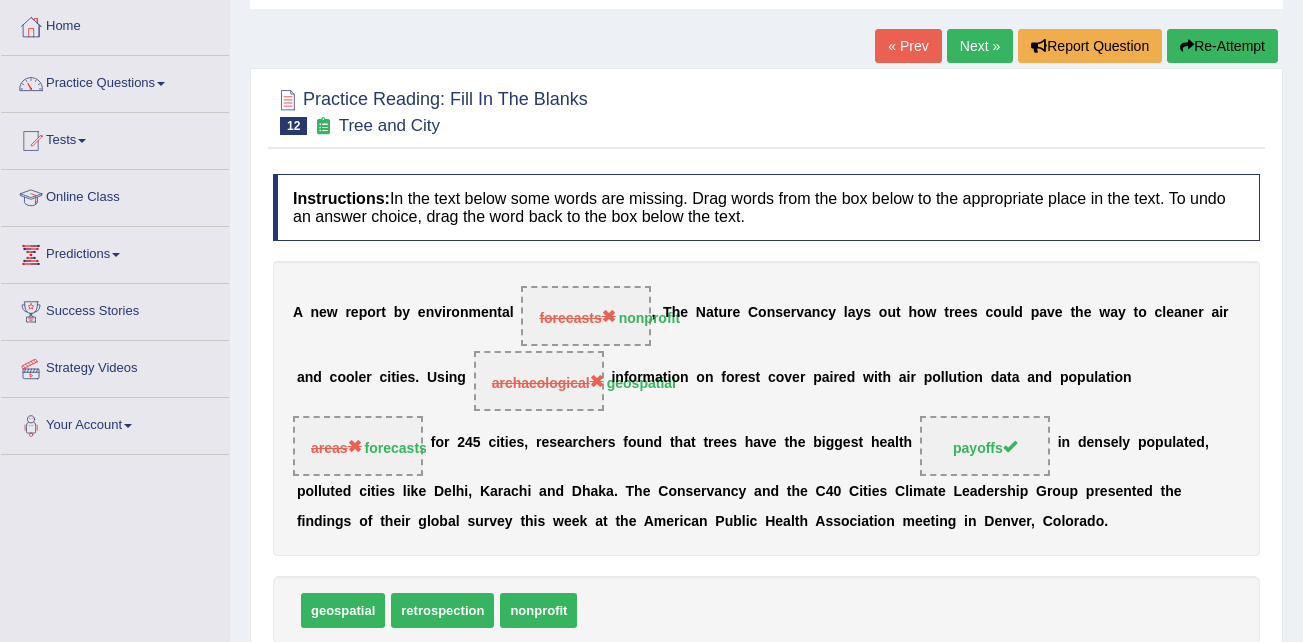click on "Next »" at bounding box center (980, 46) 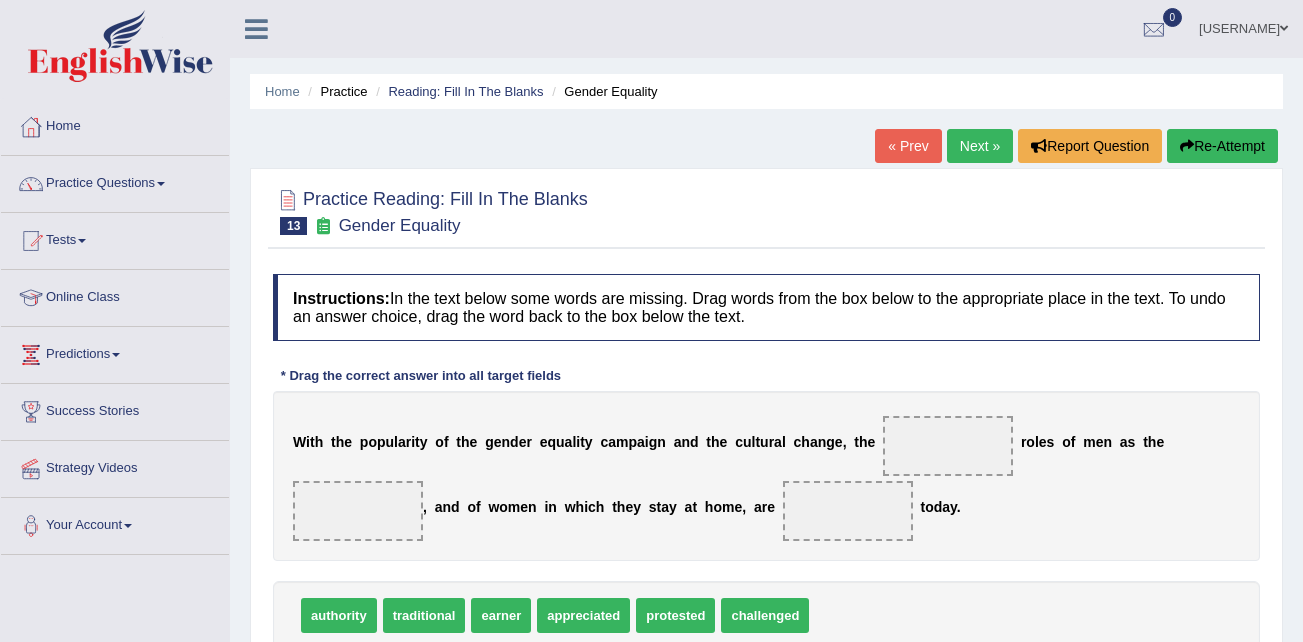 scroll, scrollTop: 0, scrollLeft: 0, axis: both 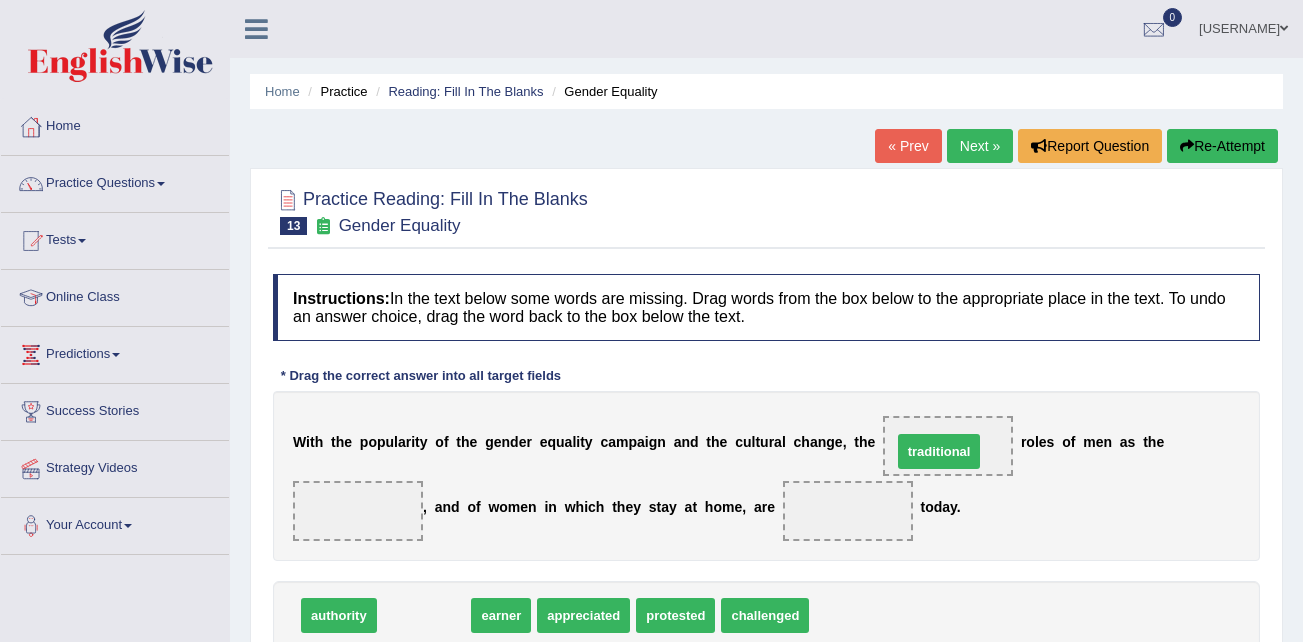 drag, startPoint x: 429, startPoint y: 614, endPoint x: 944, endPoint y: 450, distance: 540.4822 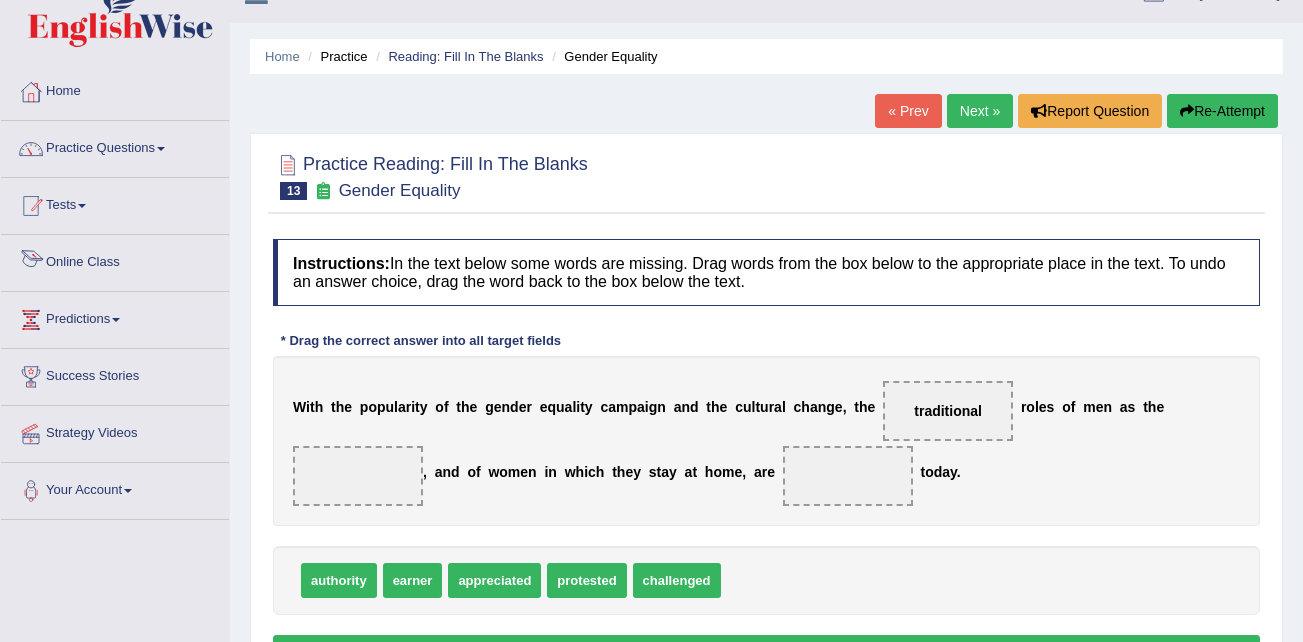 scroll, scrollTop: 0, scrollLeft: 0, axis: both 